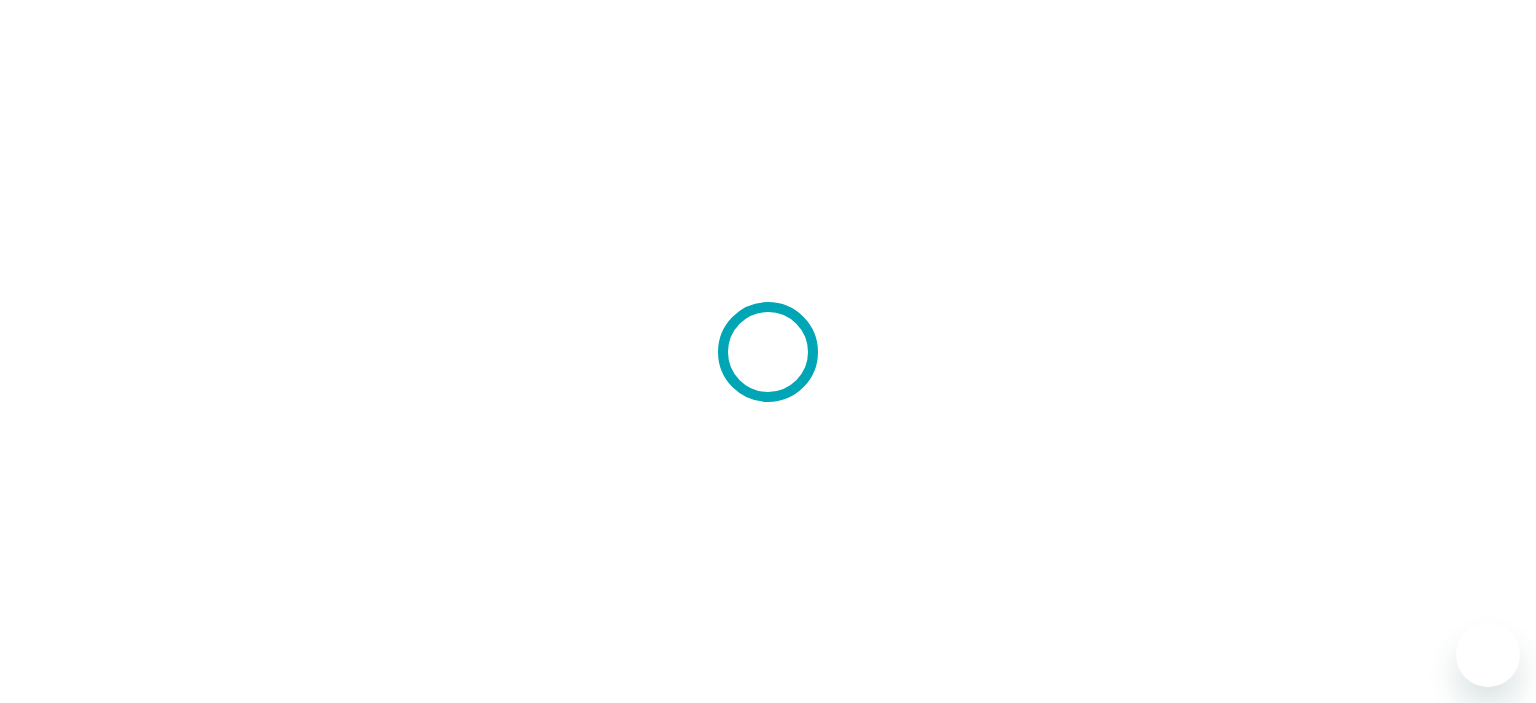 scroll, scrollTop: 0, scrollLeft: 0, axis: both 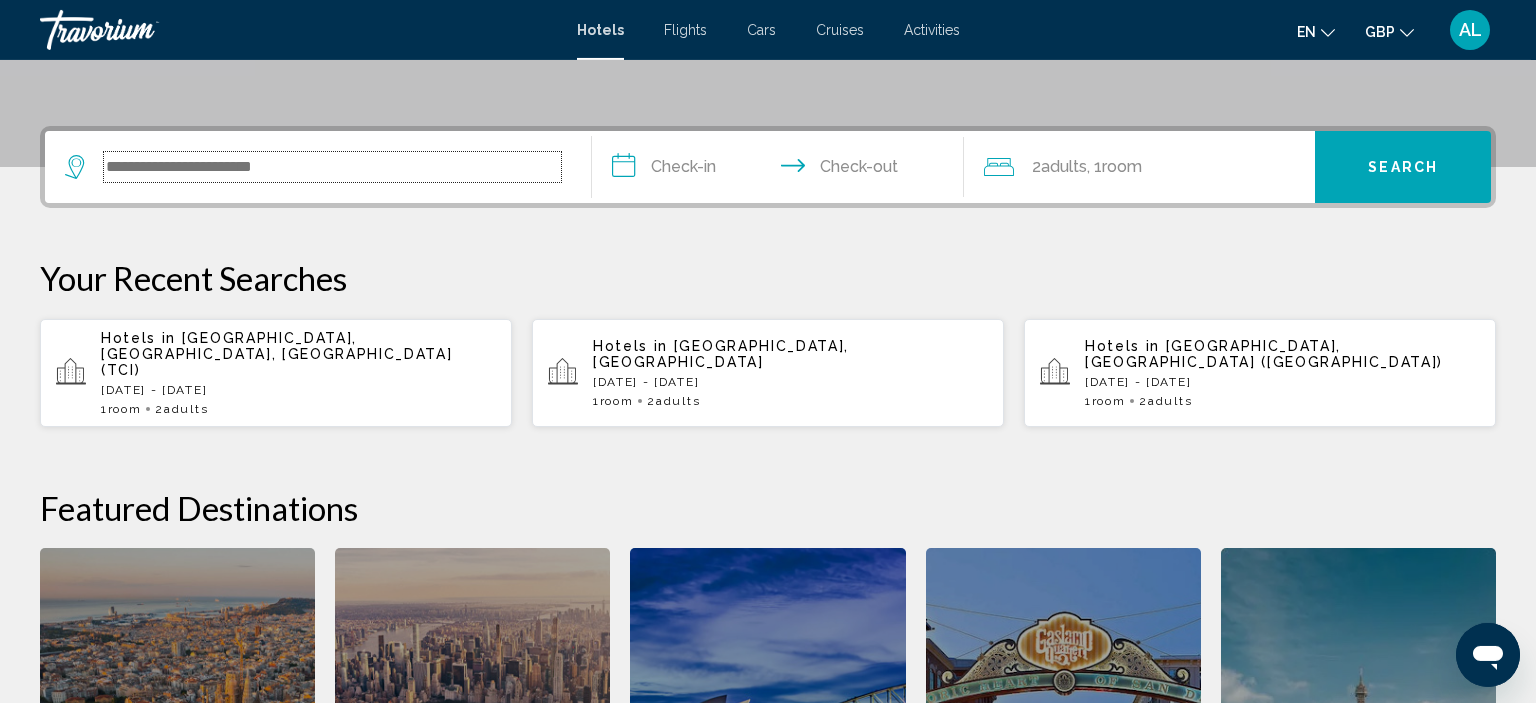 click at bounding box center [332, 167] 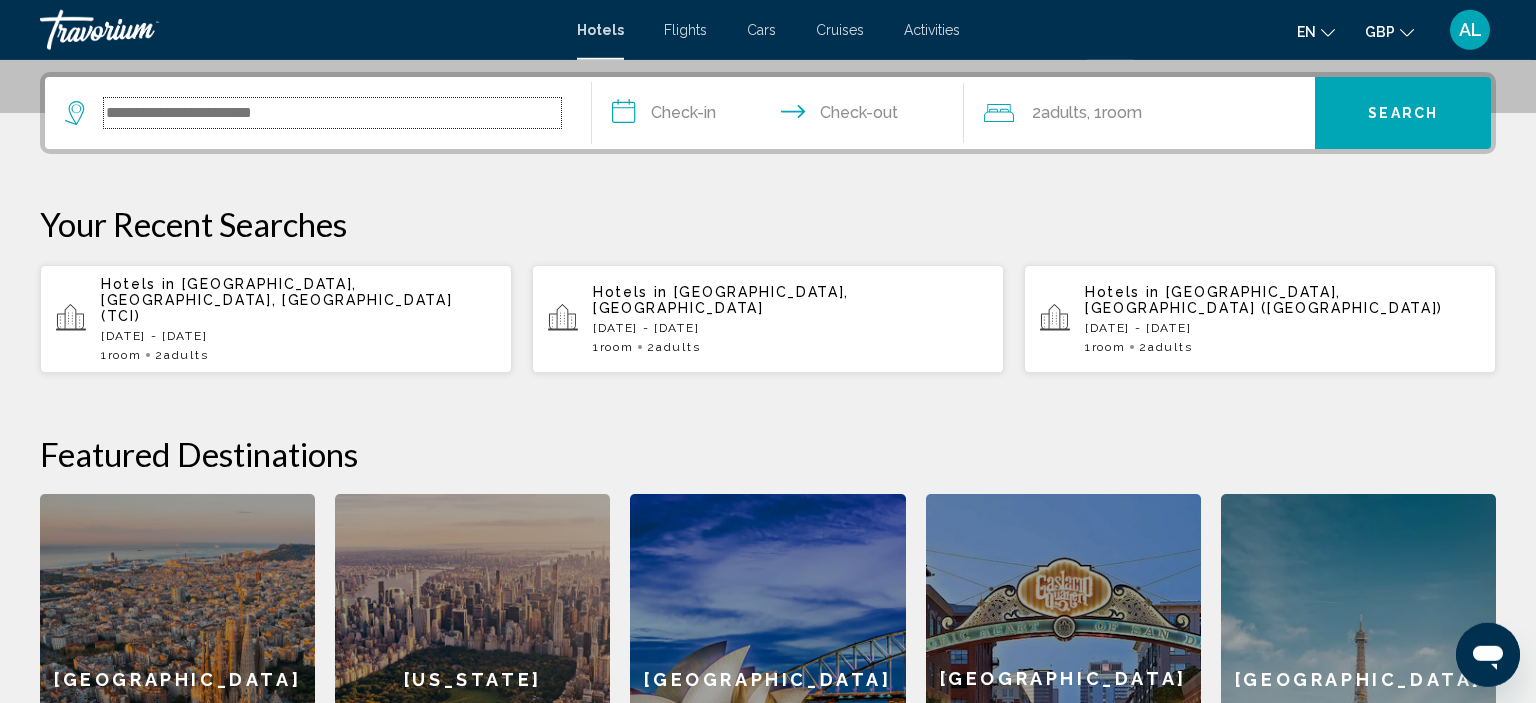scroll, scrollTop: 493, scrollLeft: 0, axis: vertical 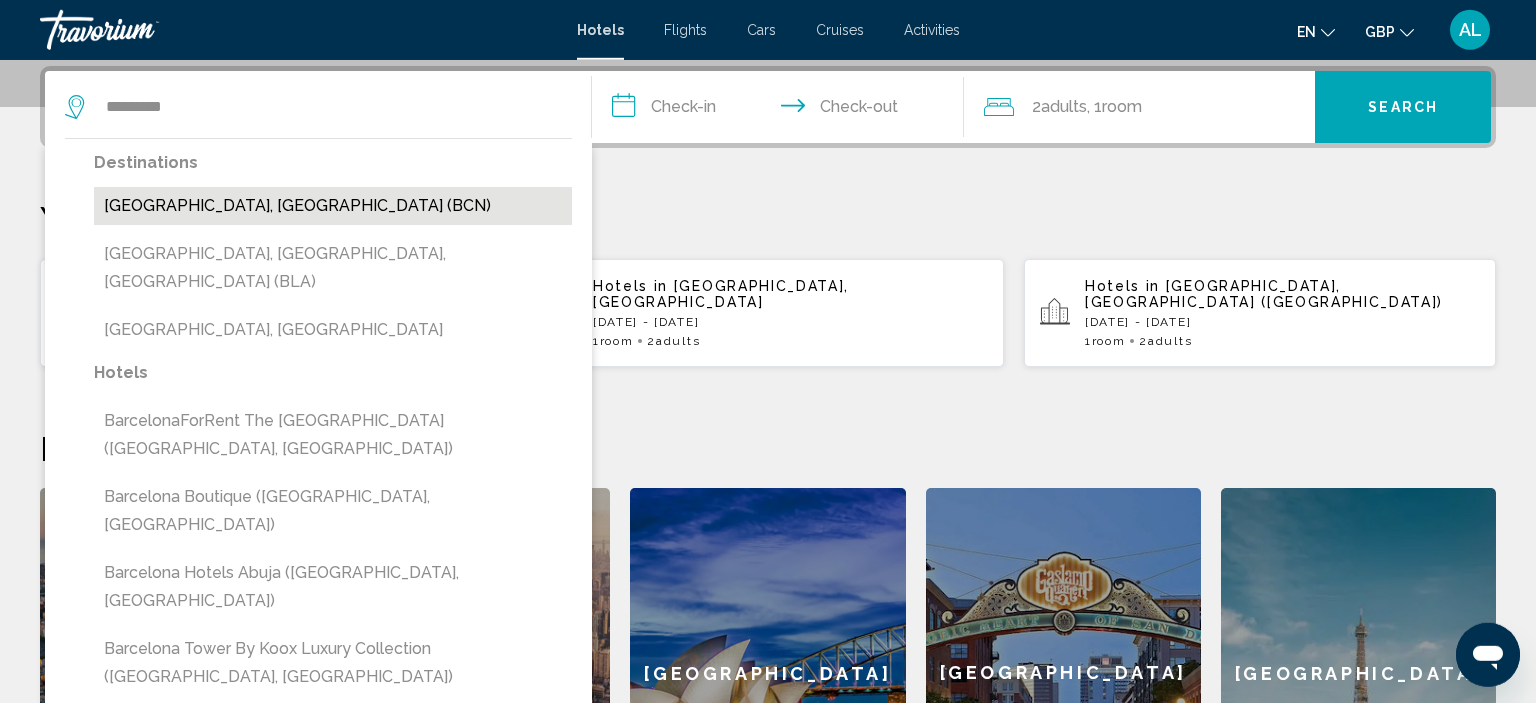 click on "[GEOGRAPHIC_DATA], [GEOGRAPHIC_DATA] (BCN)" at bounding box center (333, 206) 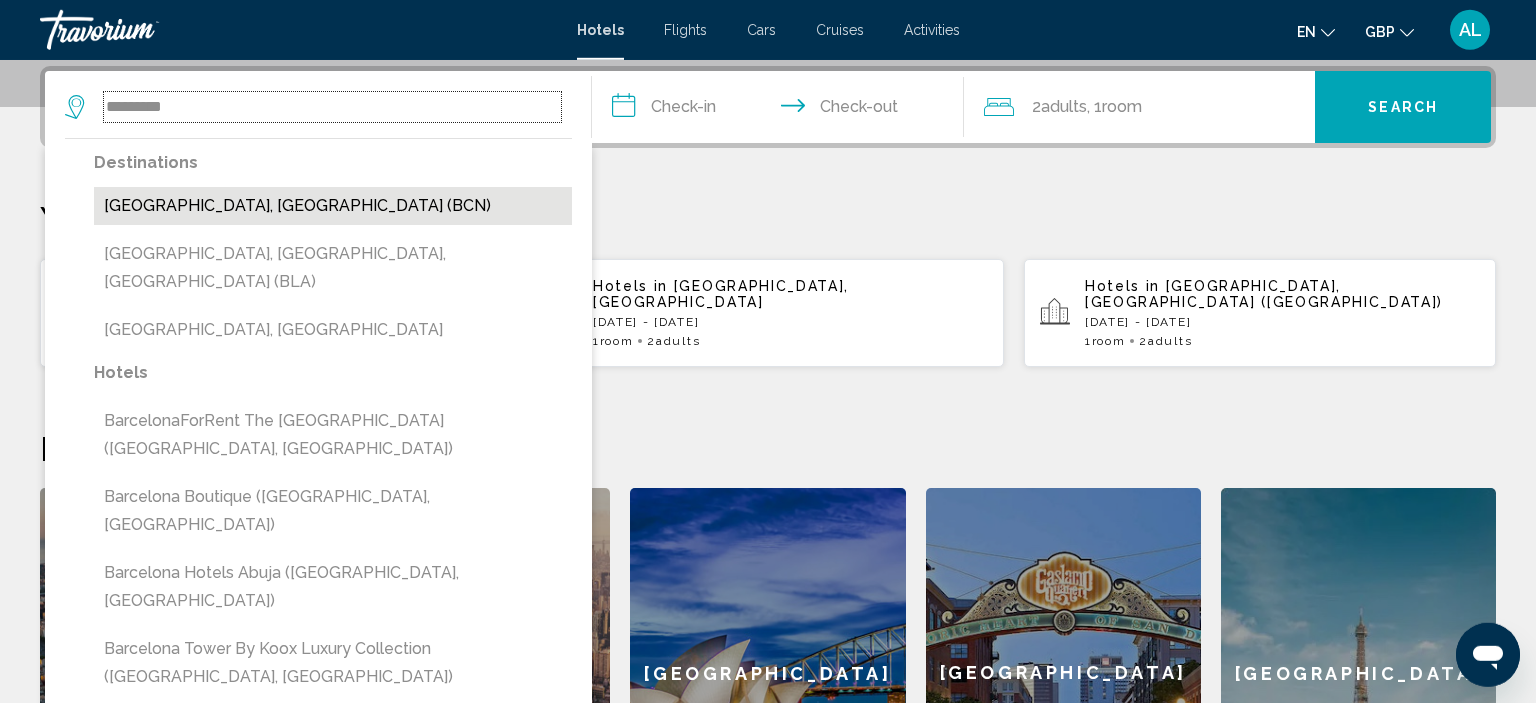 type on "**********" 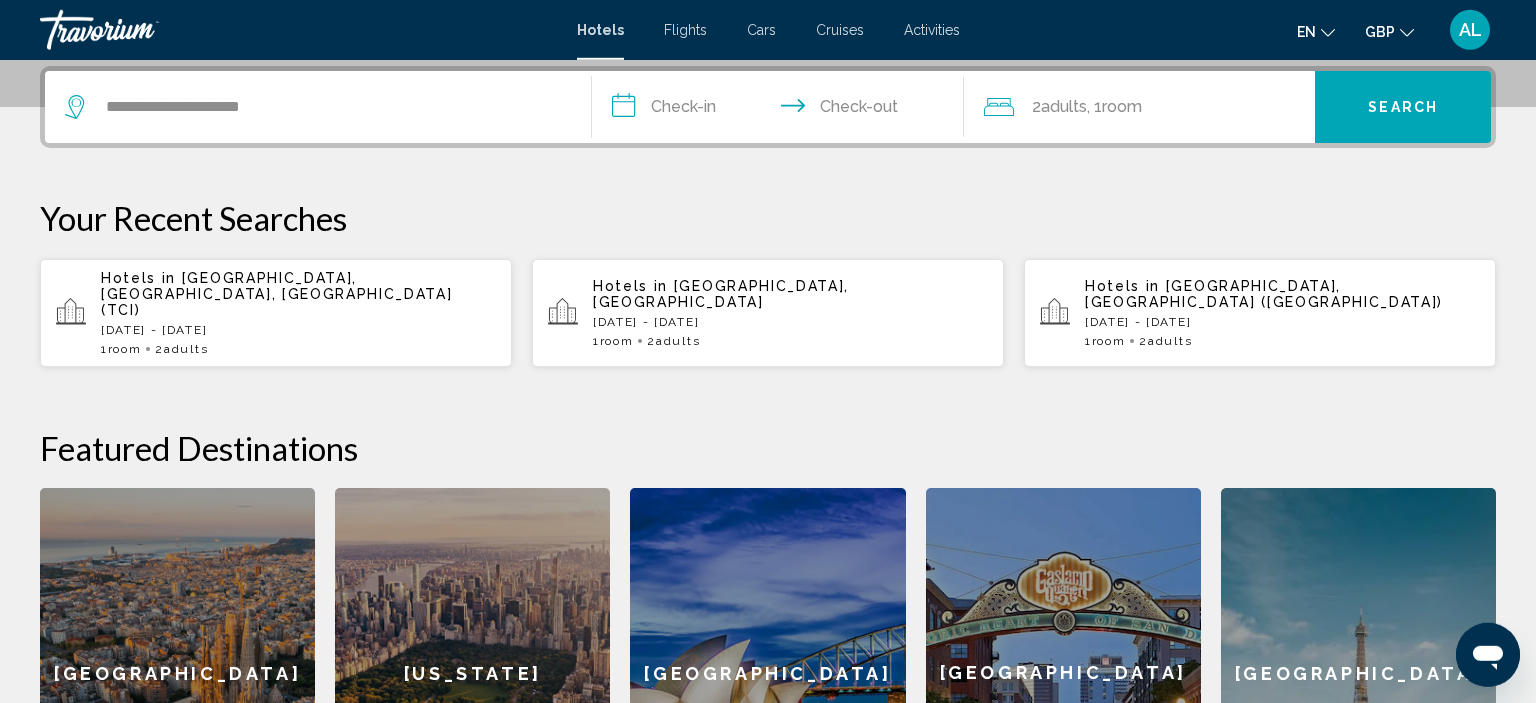 click on "**********" at bounding box center [782, 110] 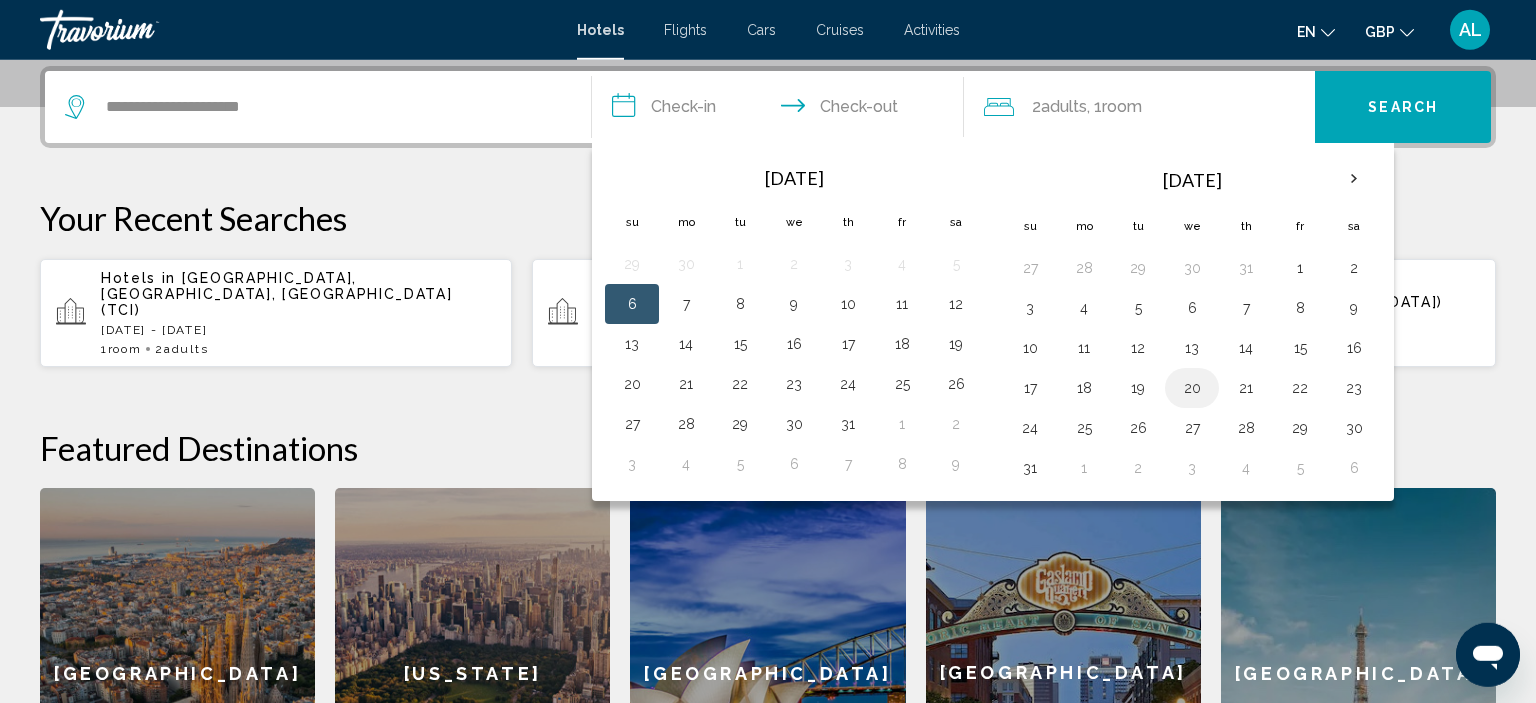 click on "20" at bounding box center (1192, 388) 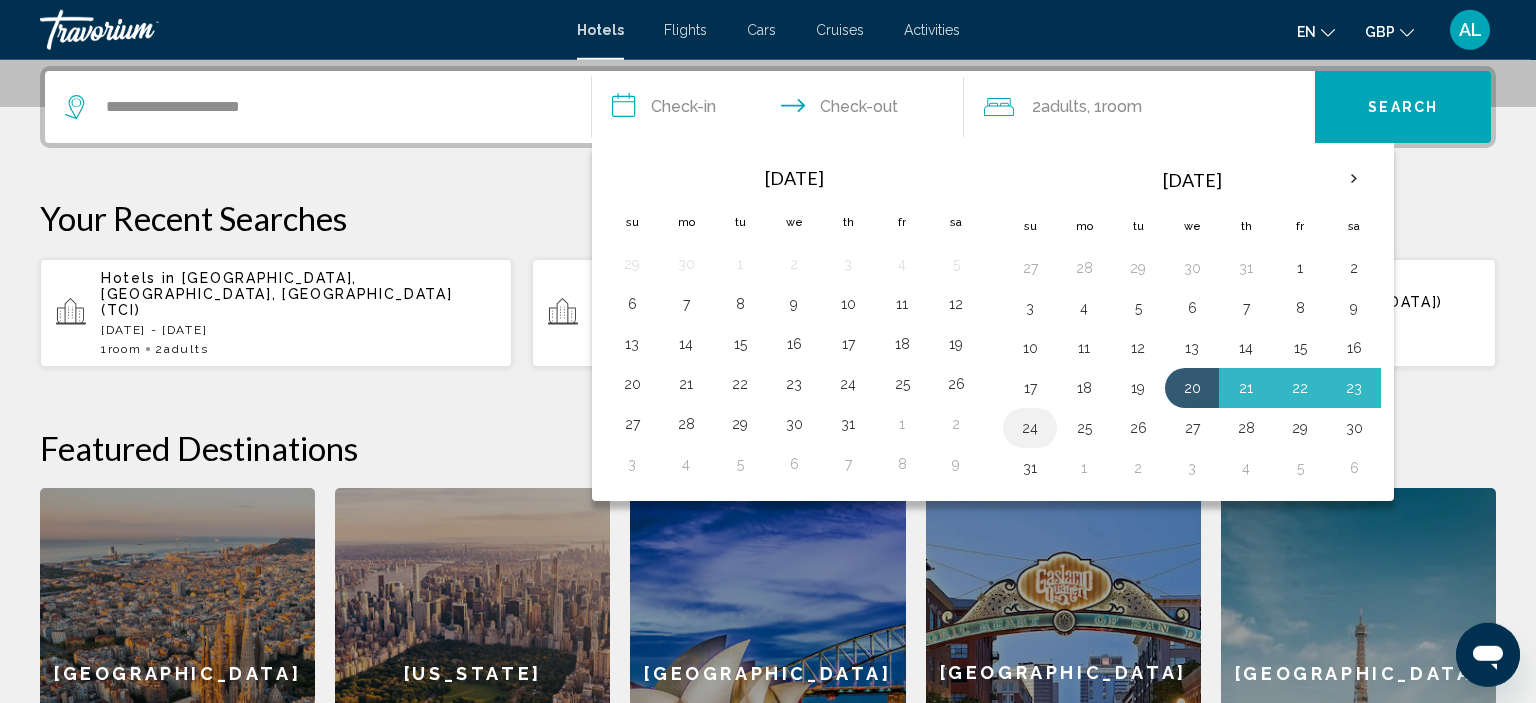 click on "24" at bounding box center (1030, 428) 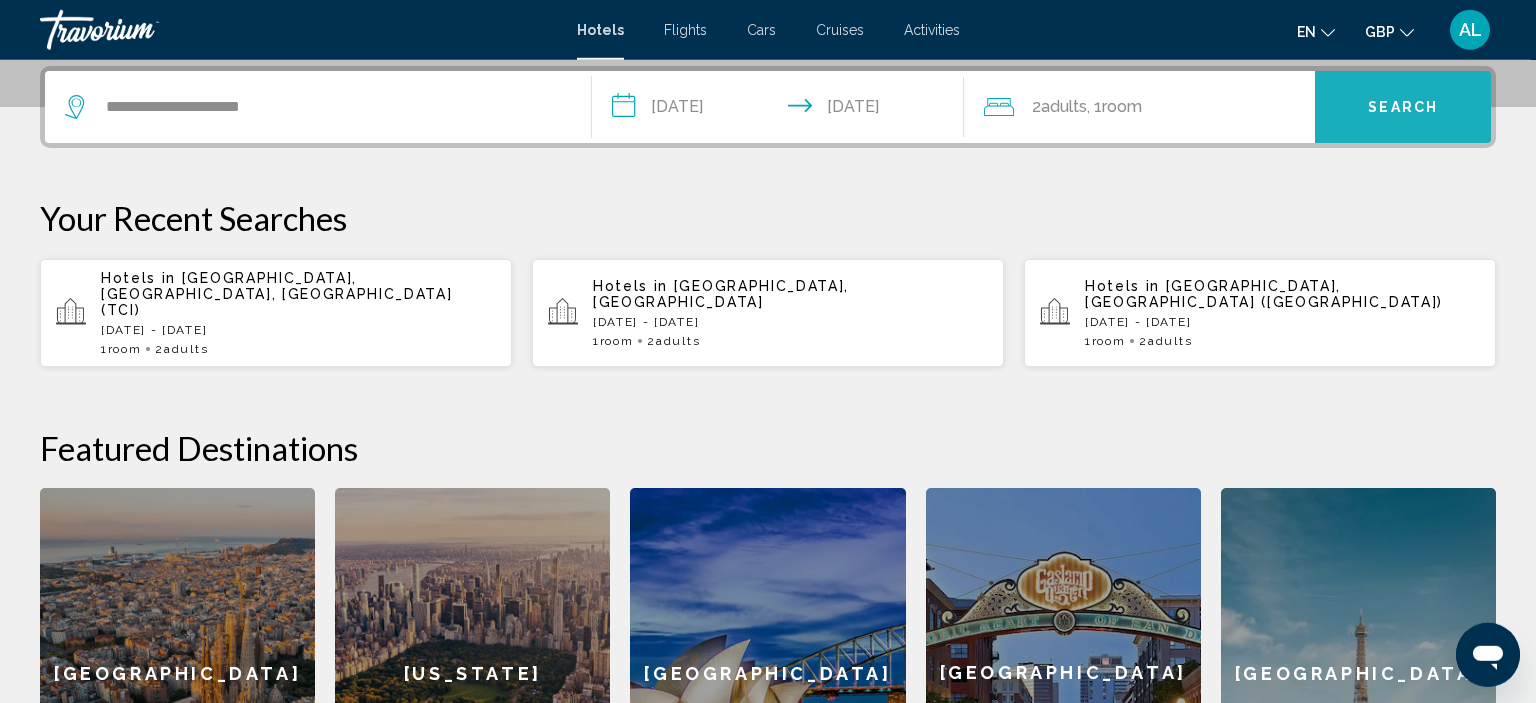 click on "Search" at bounding box center [1403, 107] 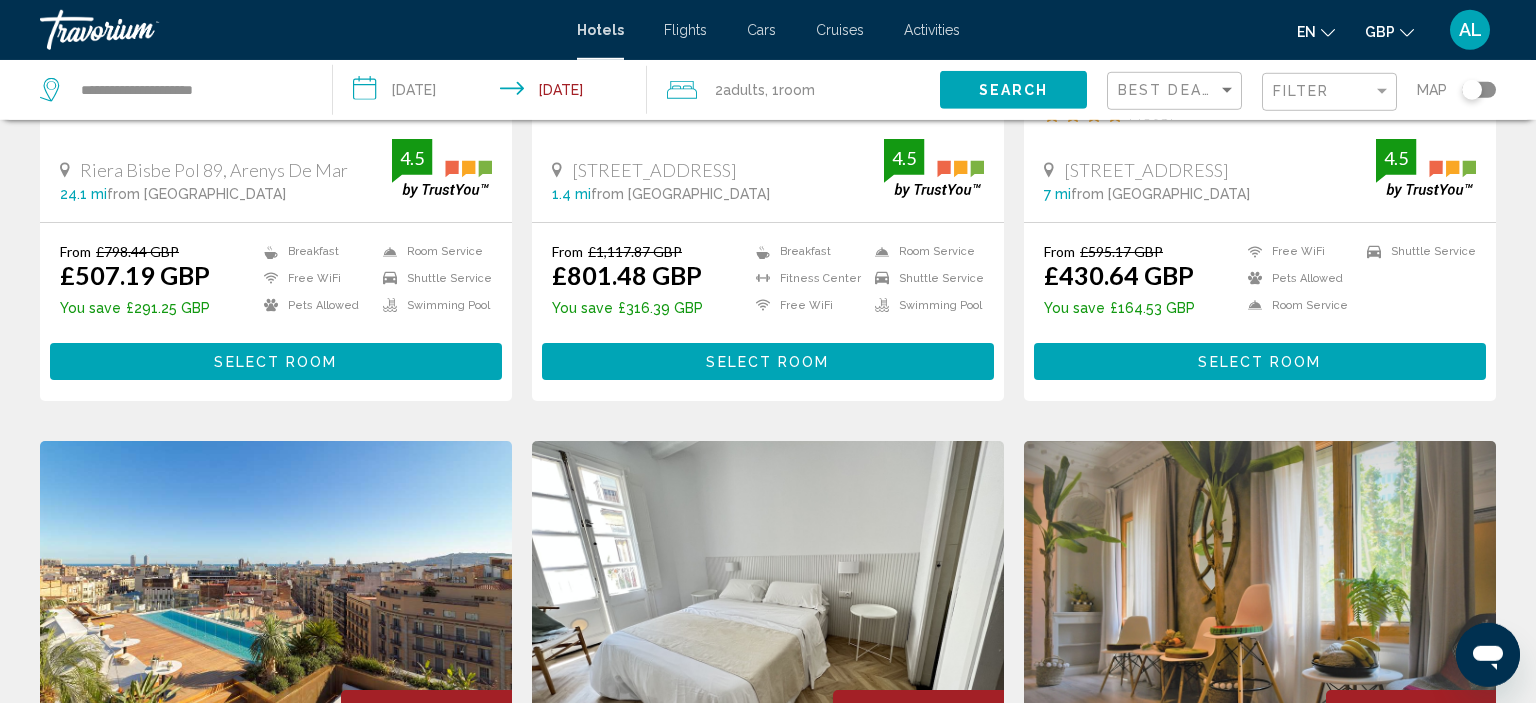 scroll, scrollTop: 0, scrollLeft: 0, axis: both 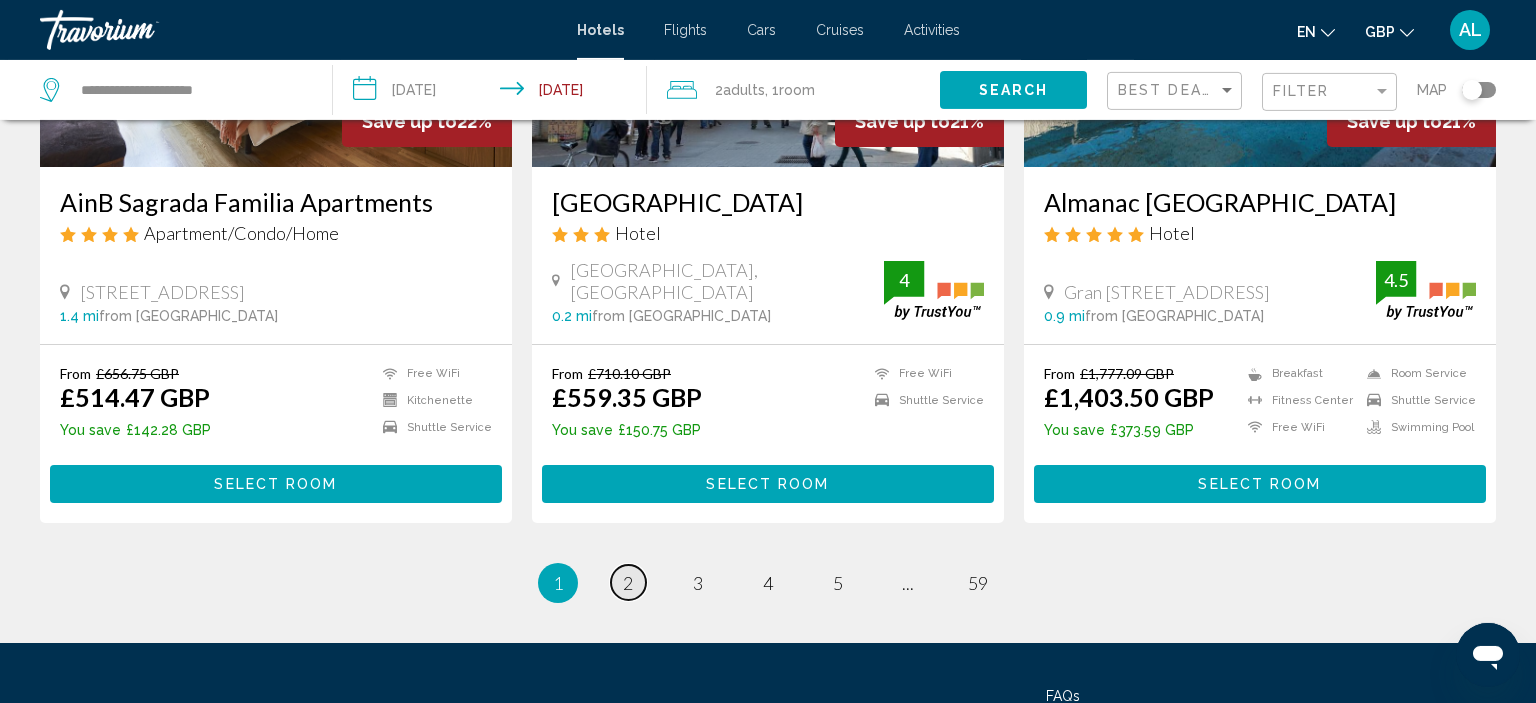 click on "page  2" at bounding box center [628, 582] 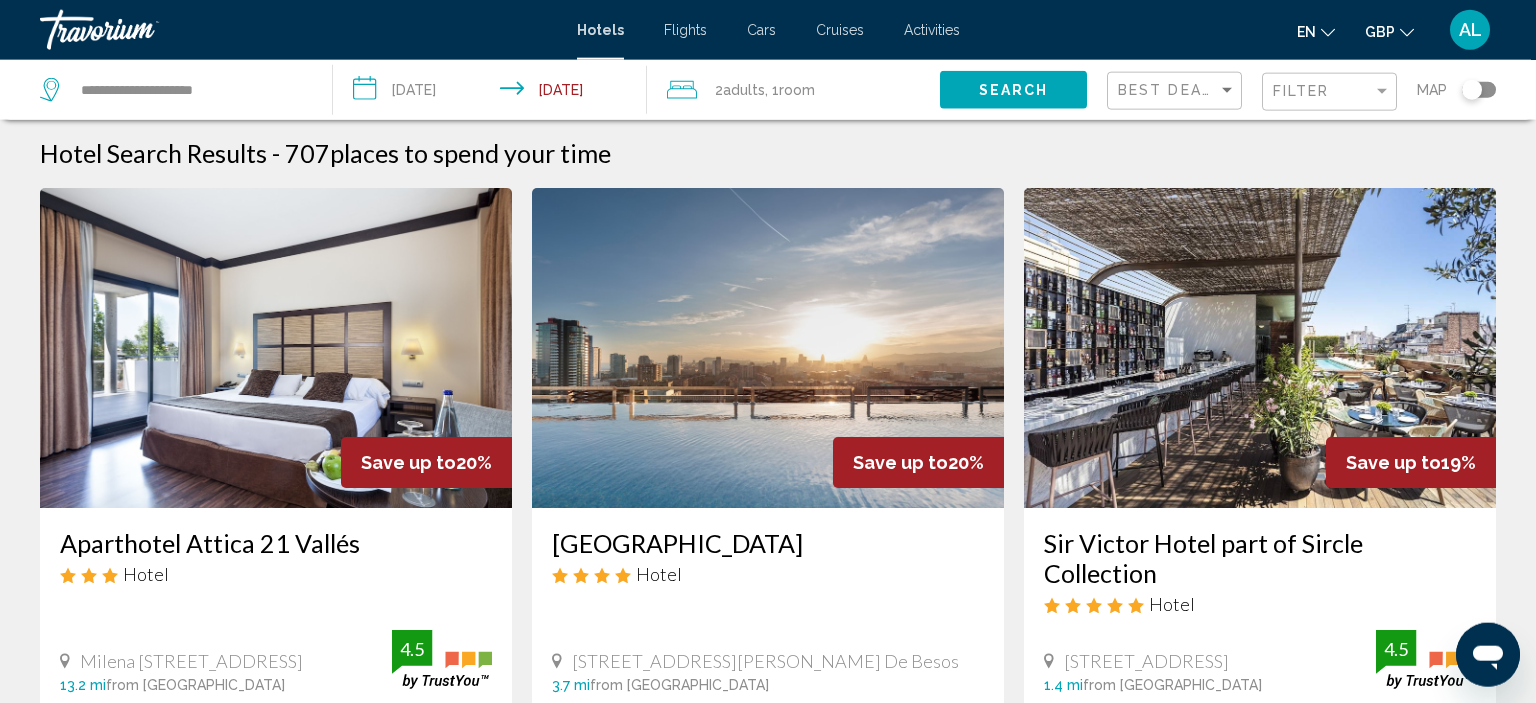 scroll, scrollTop: 0, scrollLeft: 0, axis: both 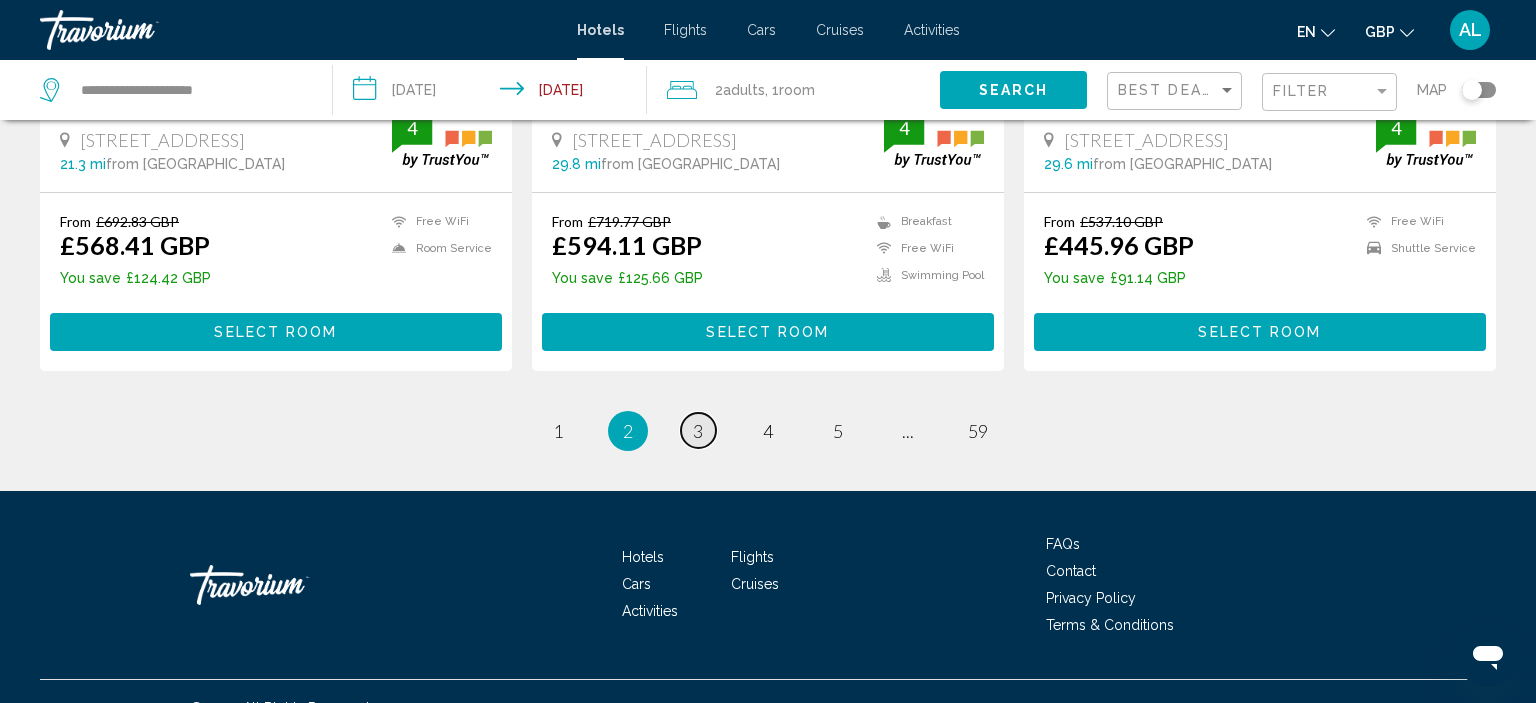 click on "3" at bounding box center (698, 431) 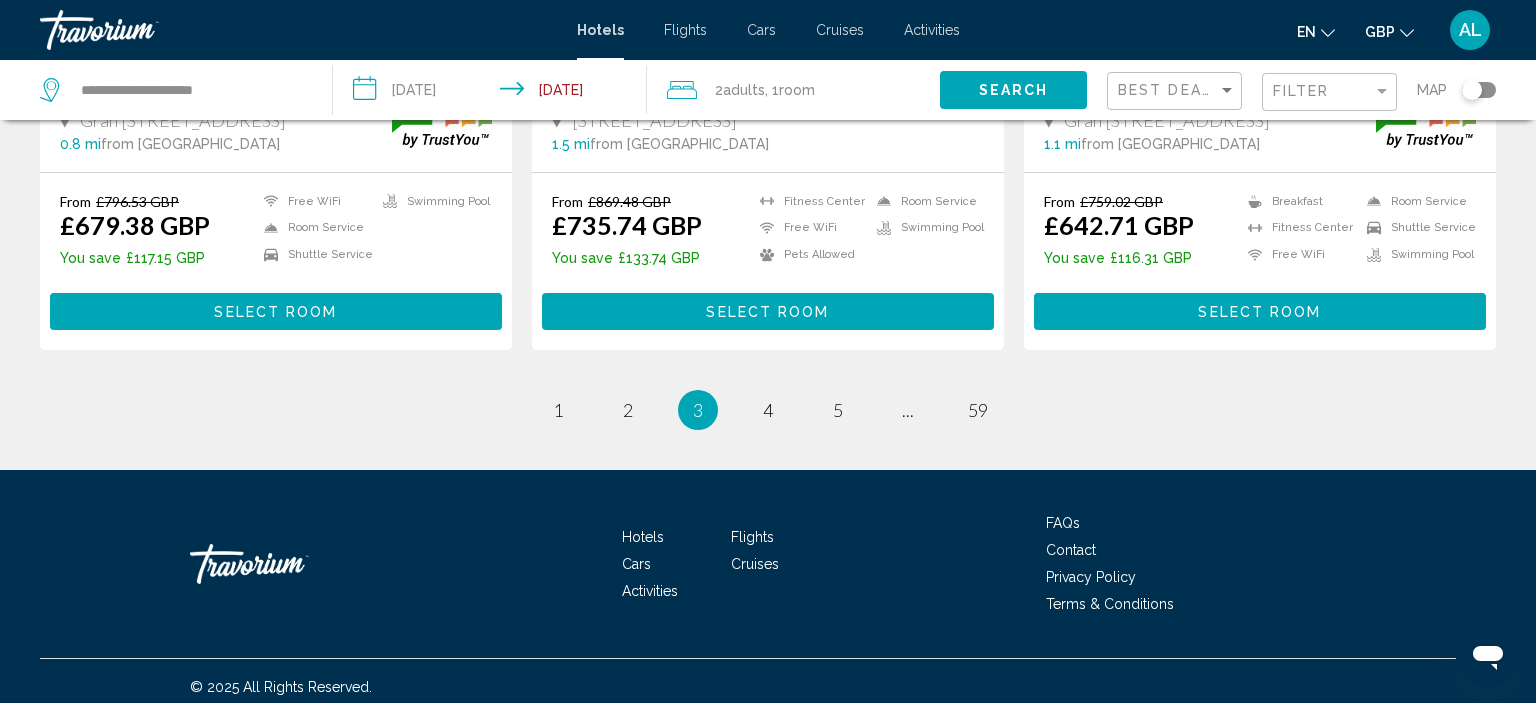 scroll, scrollTop: 2668, scrollLeft: 0, axis: vertical 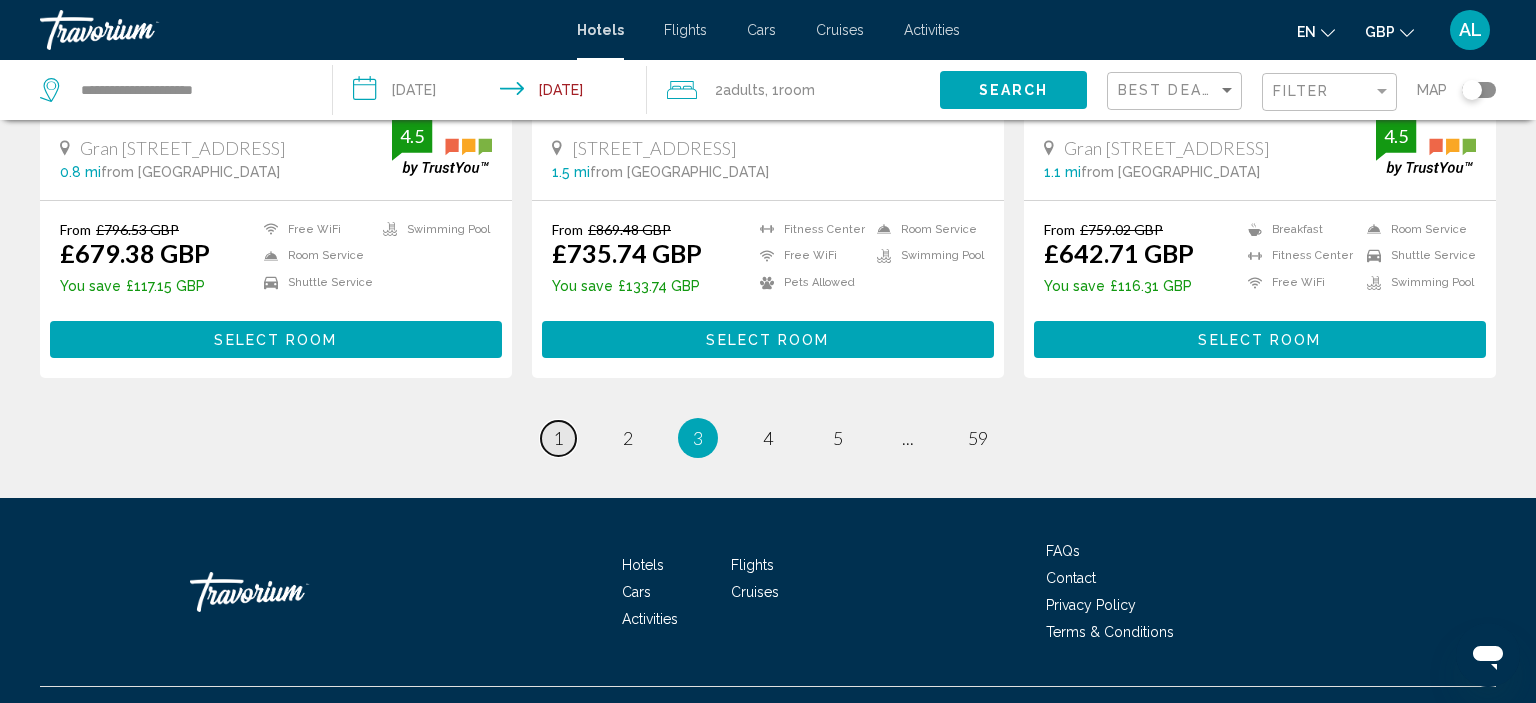 click on "1" at bounding box center [558, 438] 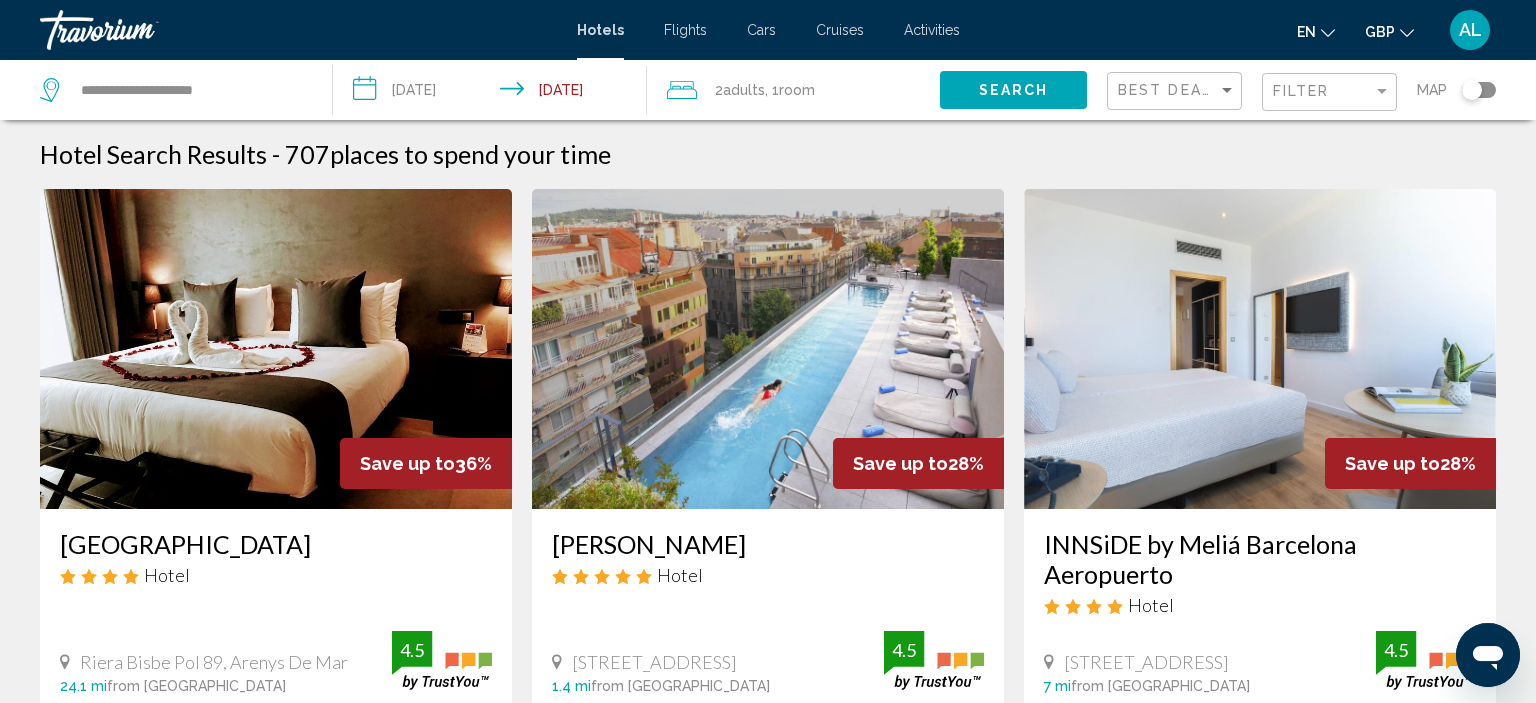 scroll, scrollTop: 0, scrollLeft: 0, axis: both 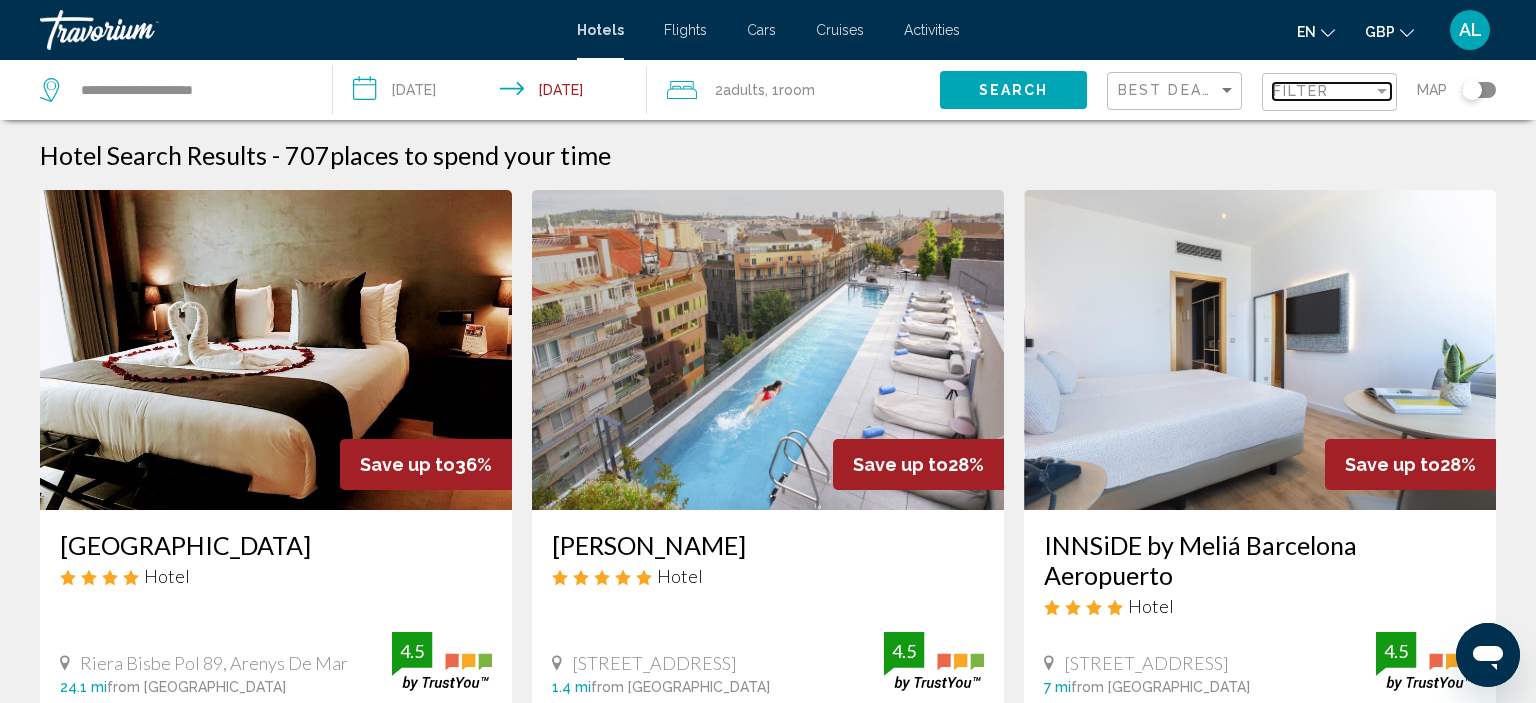 click on "Filter" at bounding box center [1301, 91] 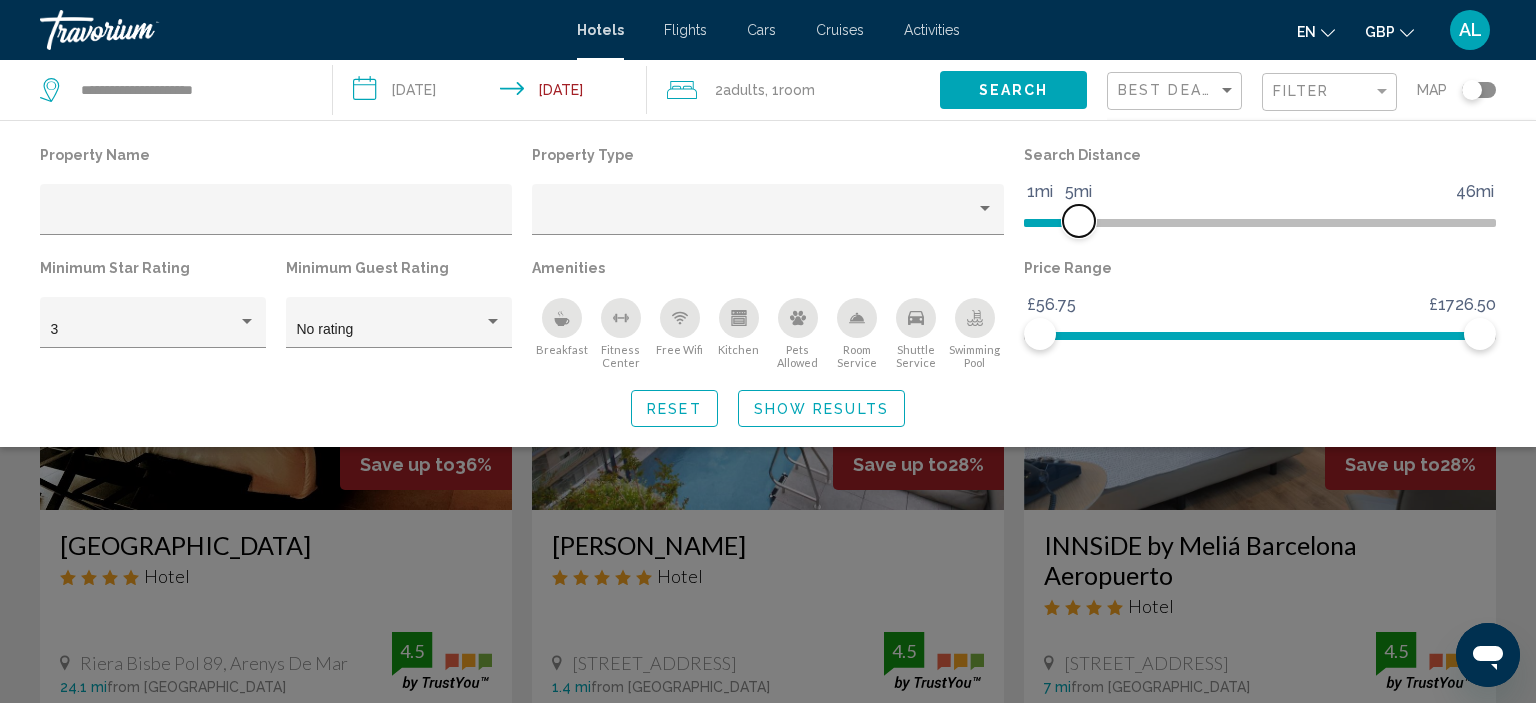 click 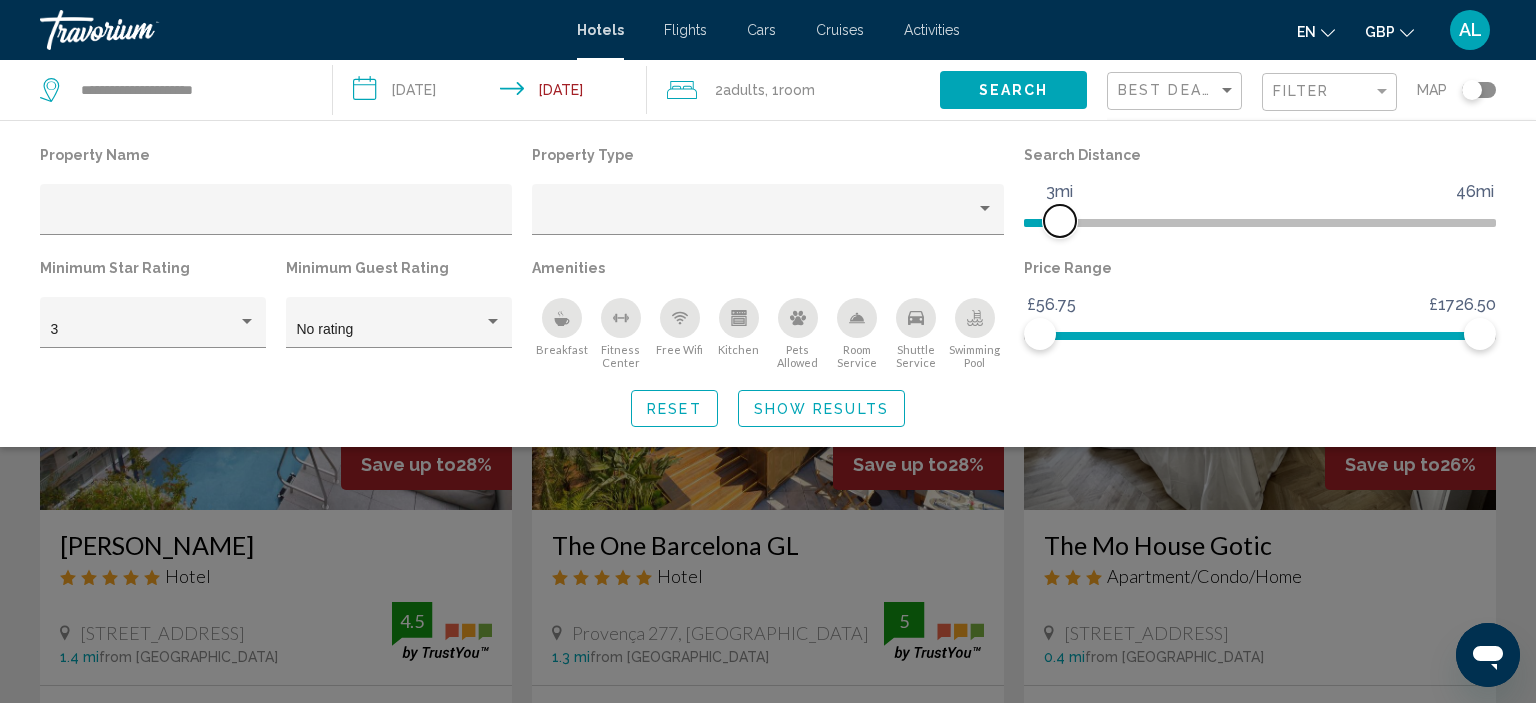 click on "1mi 46mi 3mi" 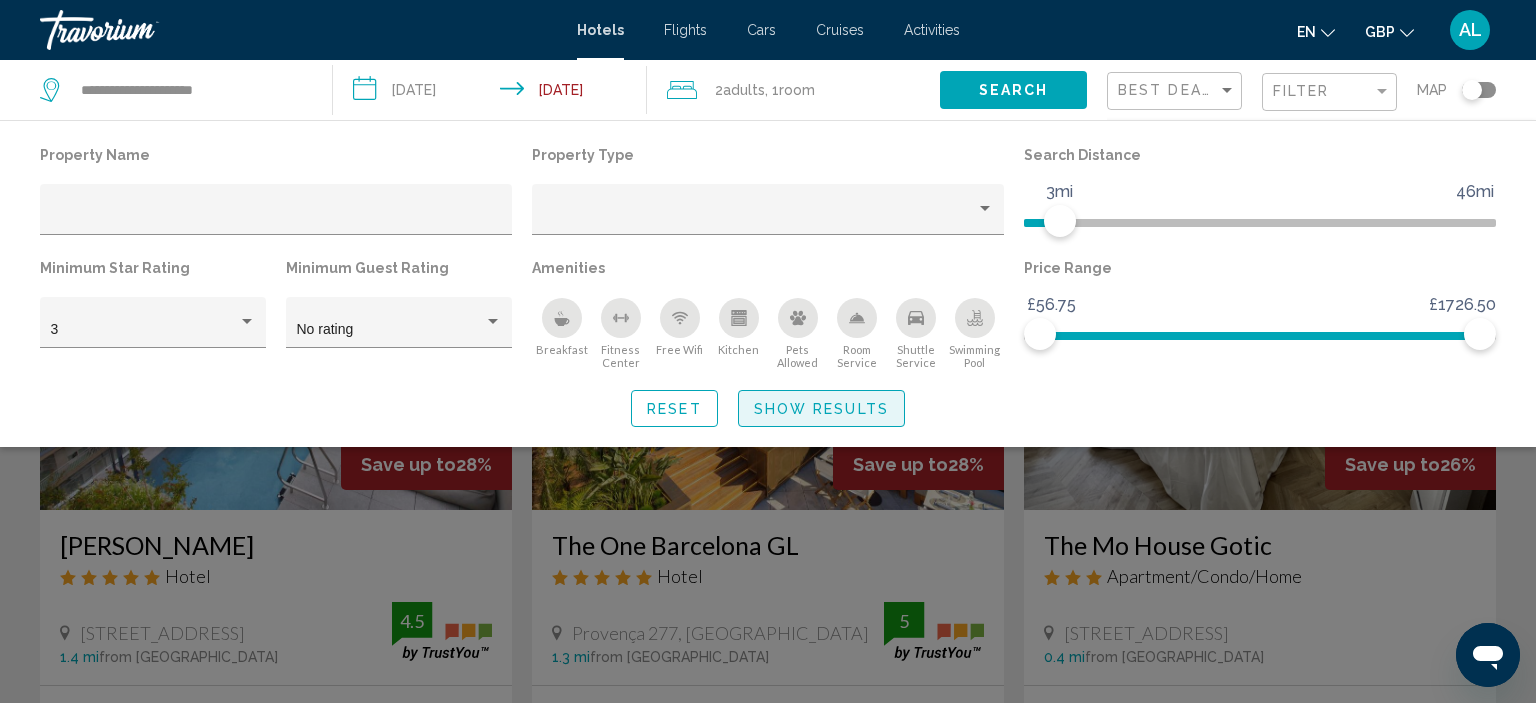 click on "Show Results" 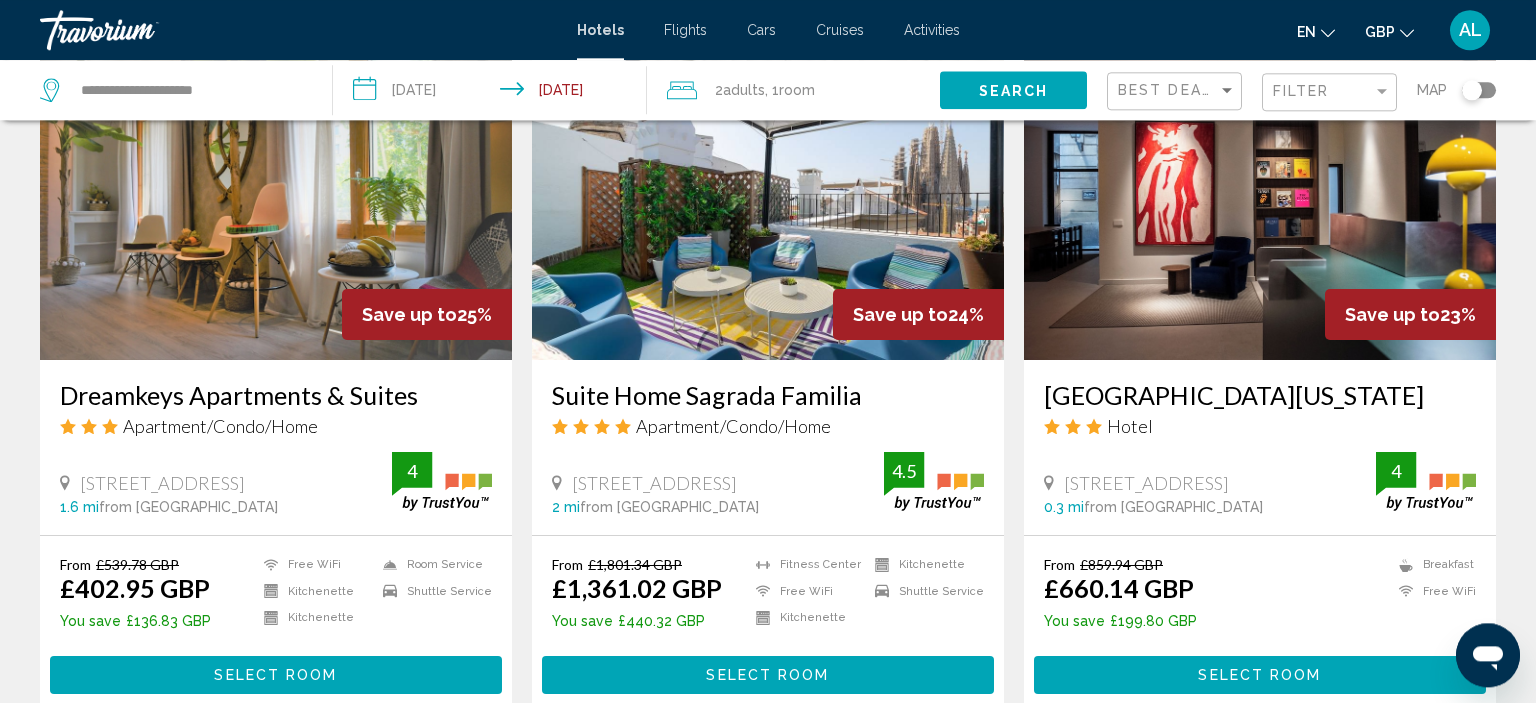 scroll, scrollTop: 860, scrollLeft: 0, axis: vertical 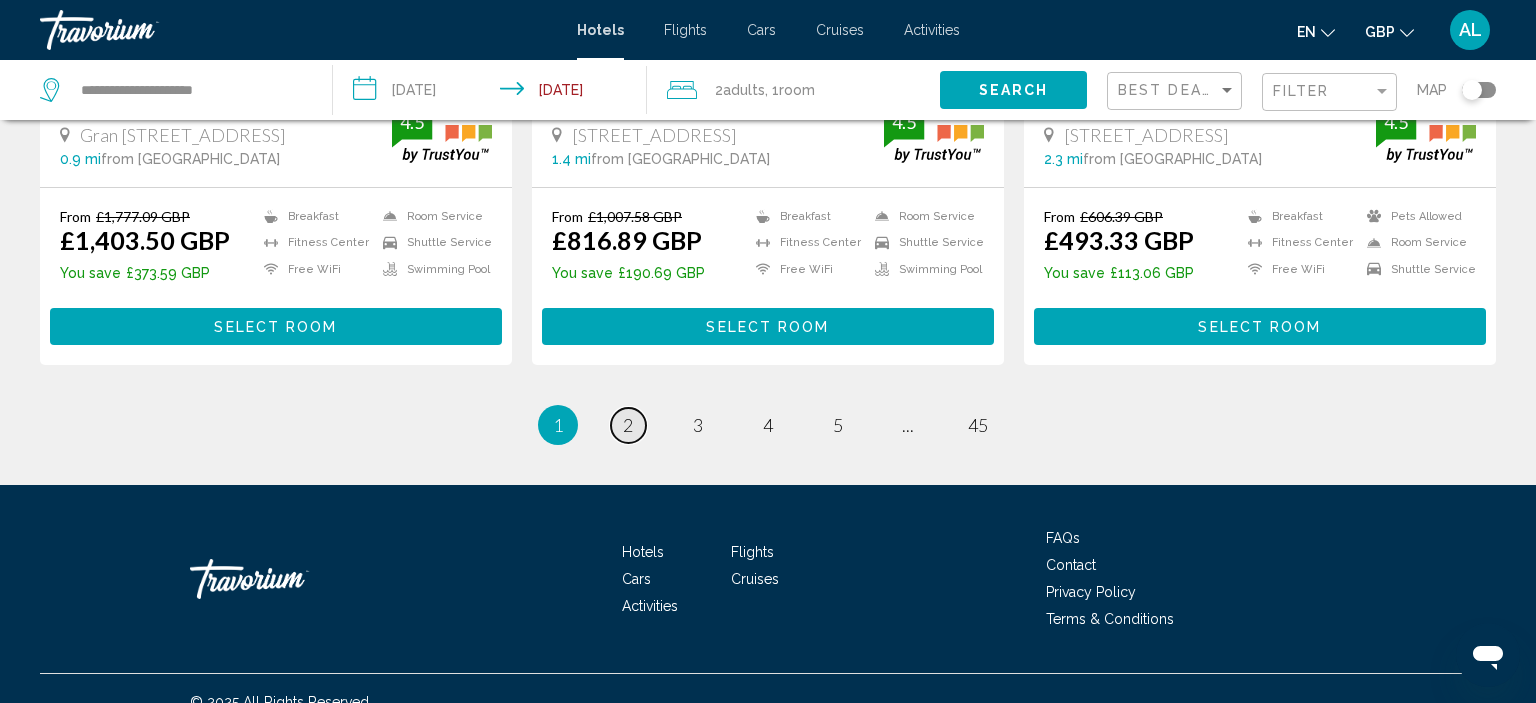 click on "page  2" at bounding box center [628, 425] 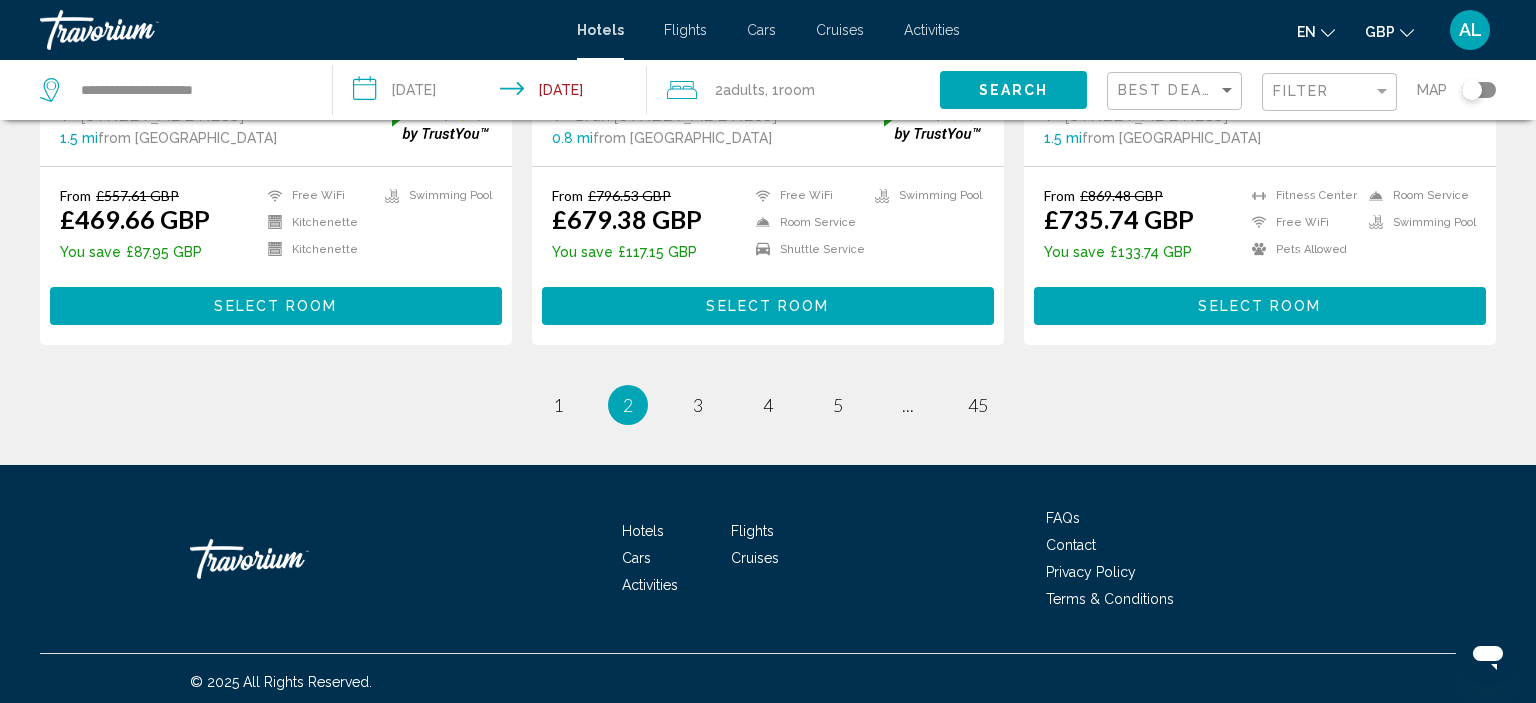 scroll, scrollTop: 2697, scrollLeft: 0, axis: vertical 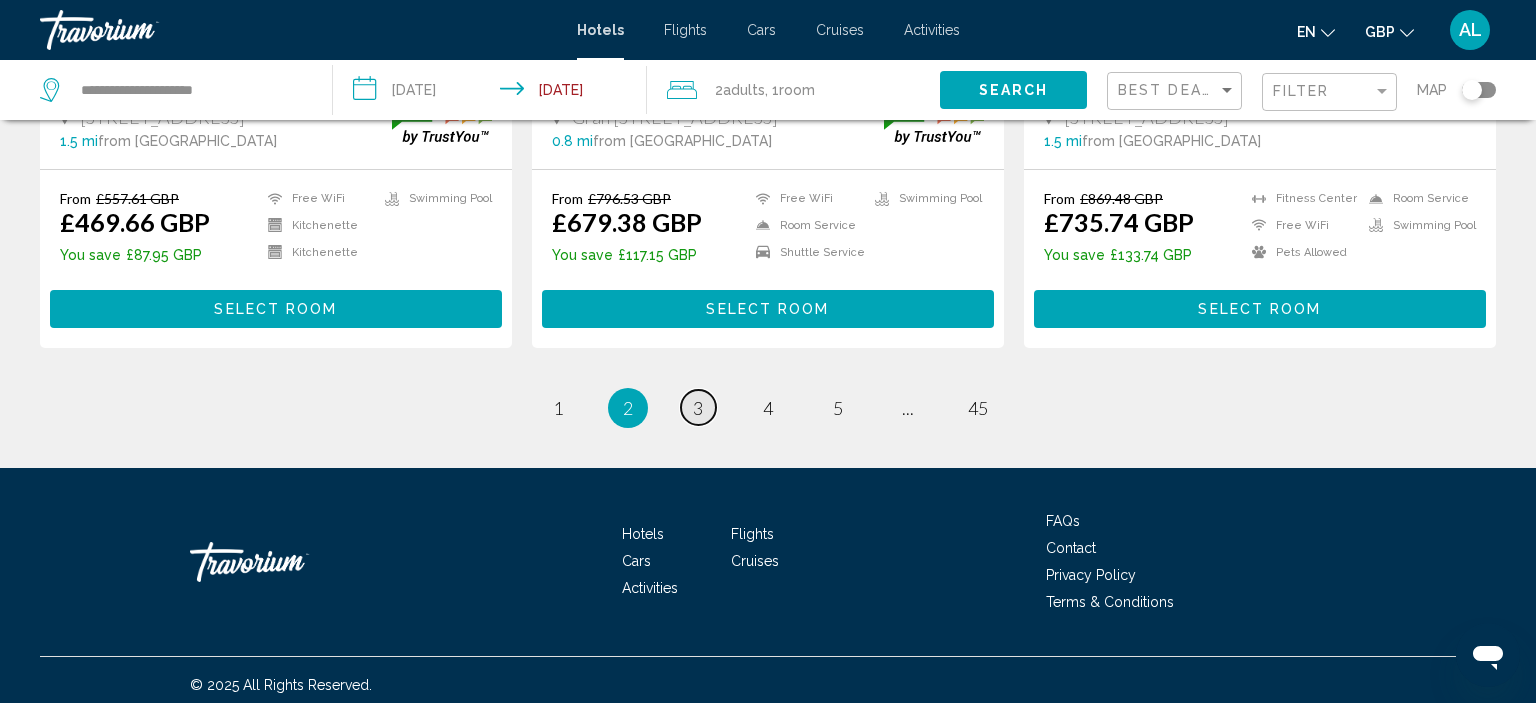 click on "page  3" at bounding box center [698, 407] 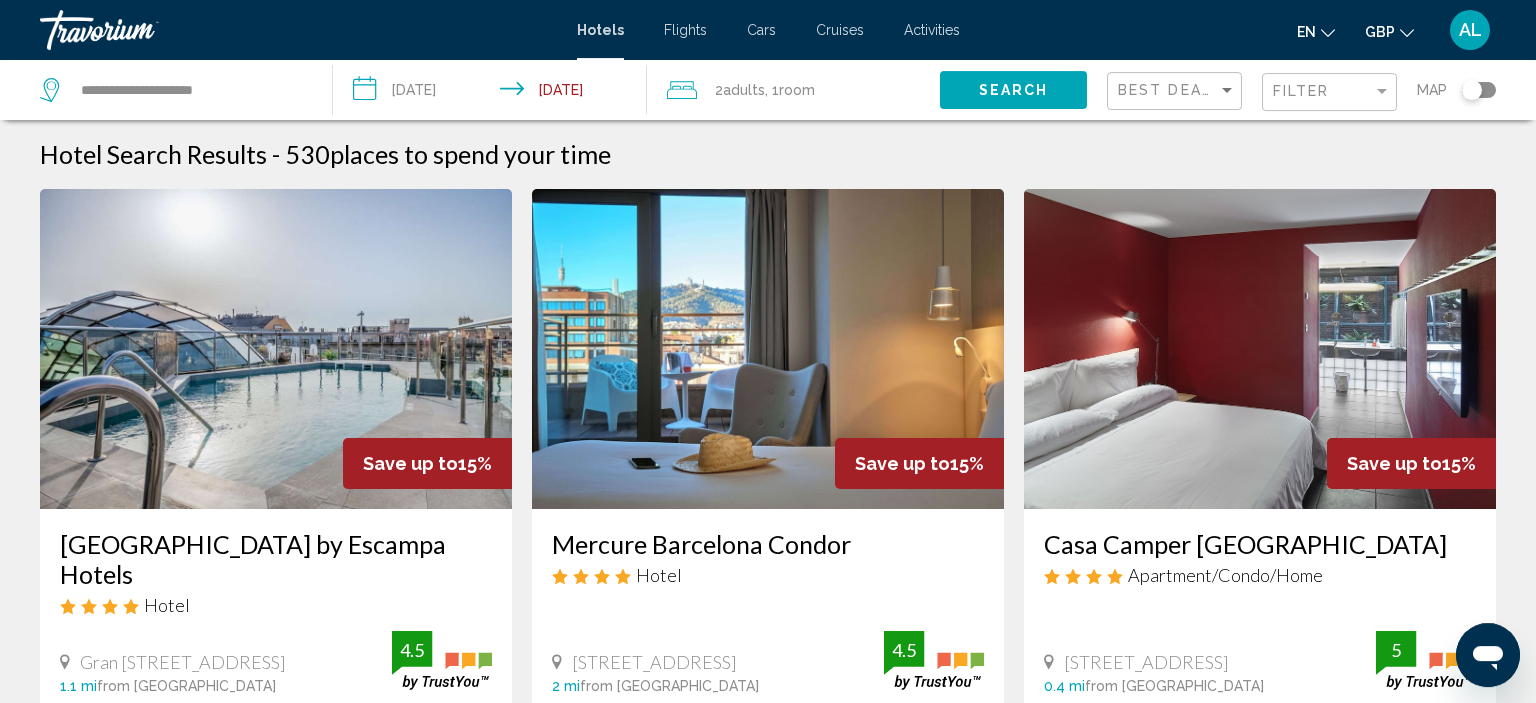 scroll, scrollTop: 0, scrollLeft: 0, axis: both 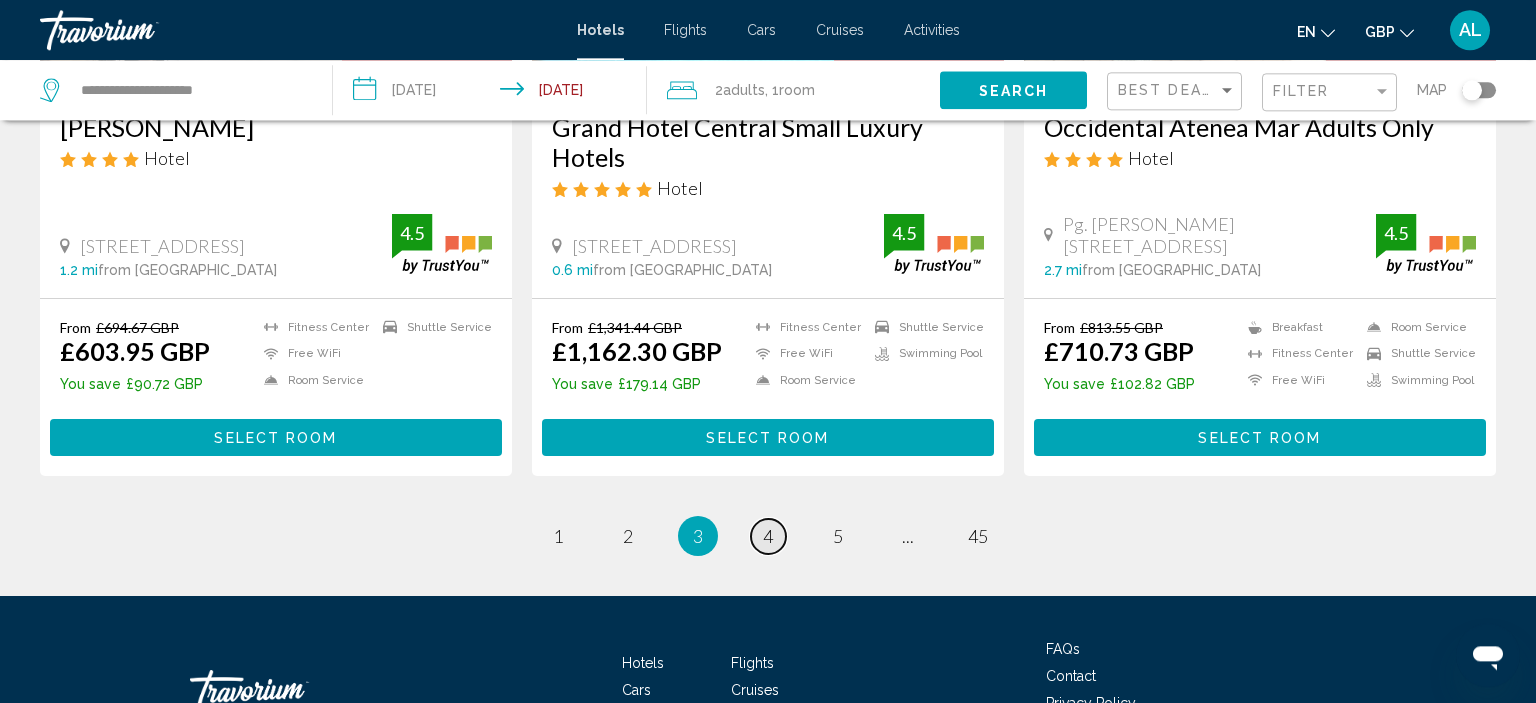 click on "page  4" at bounding box center [768, 536] 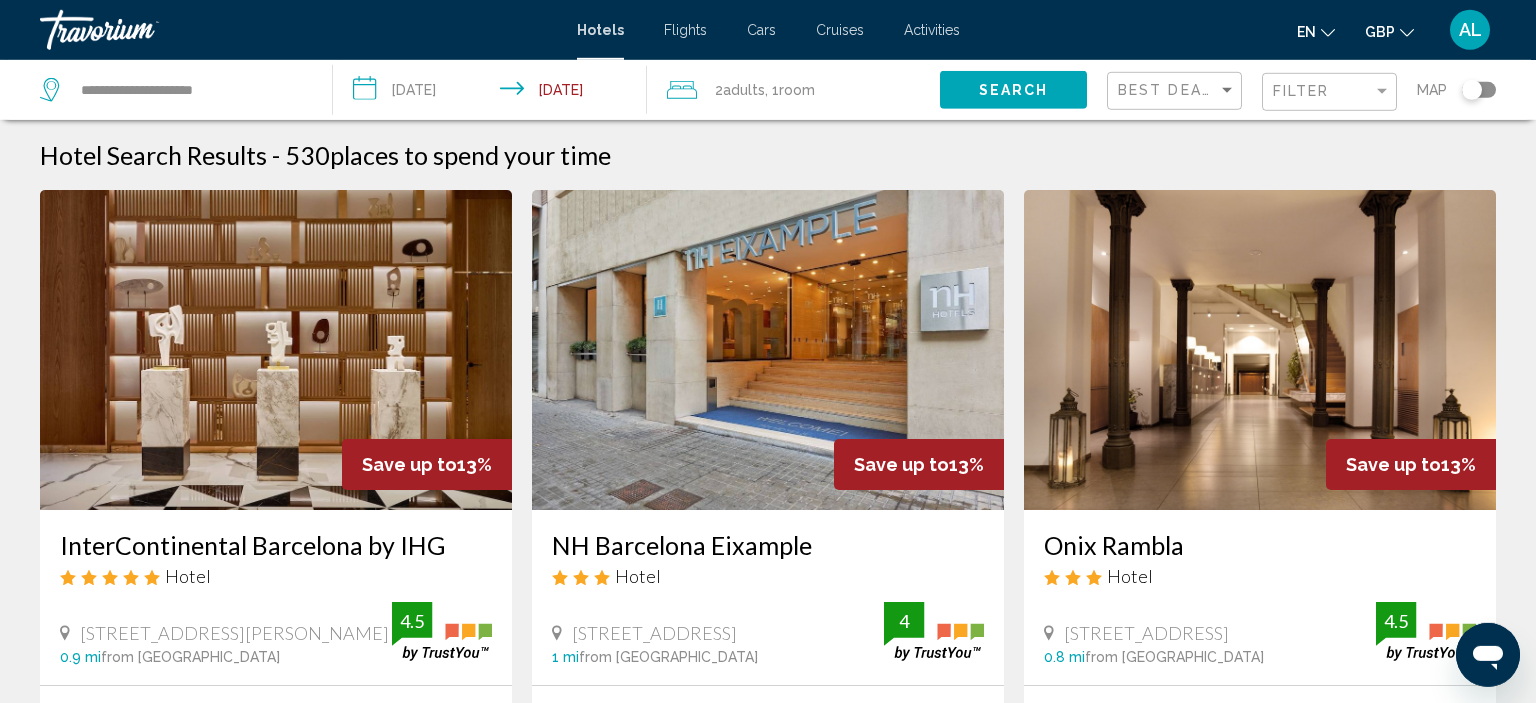 scroll, scrollTop: 0, scrollLeft: 0, axis: both 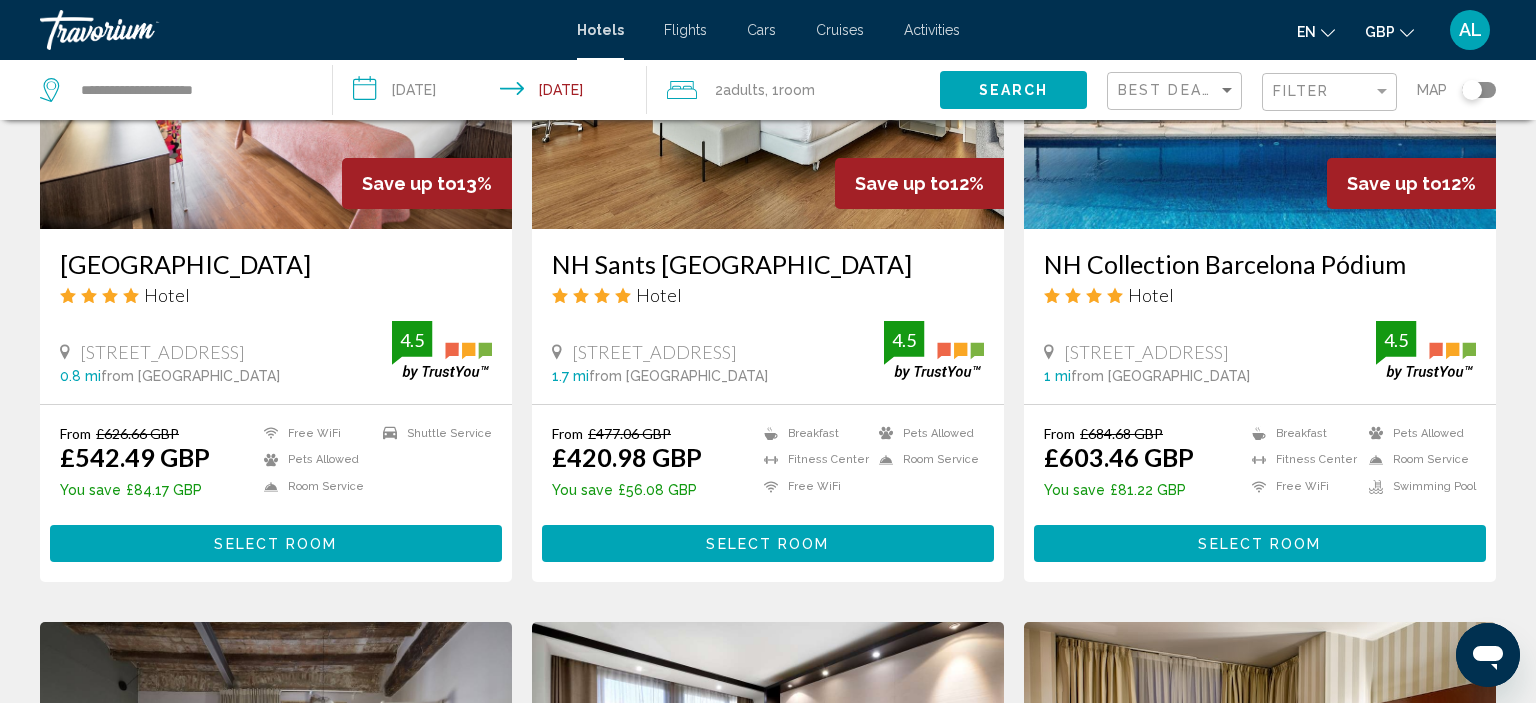 drag, startPoint x: 1530, startPoint y: 98, endPoint x: 1535, endPoint y: 470, distance: 372.0336 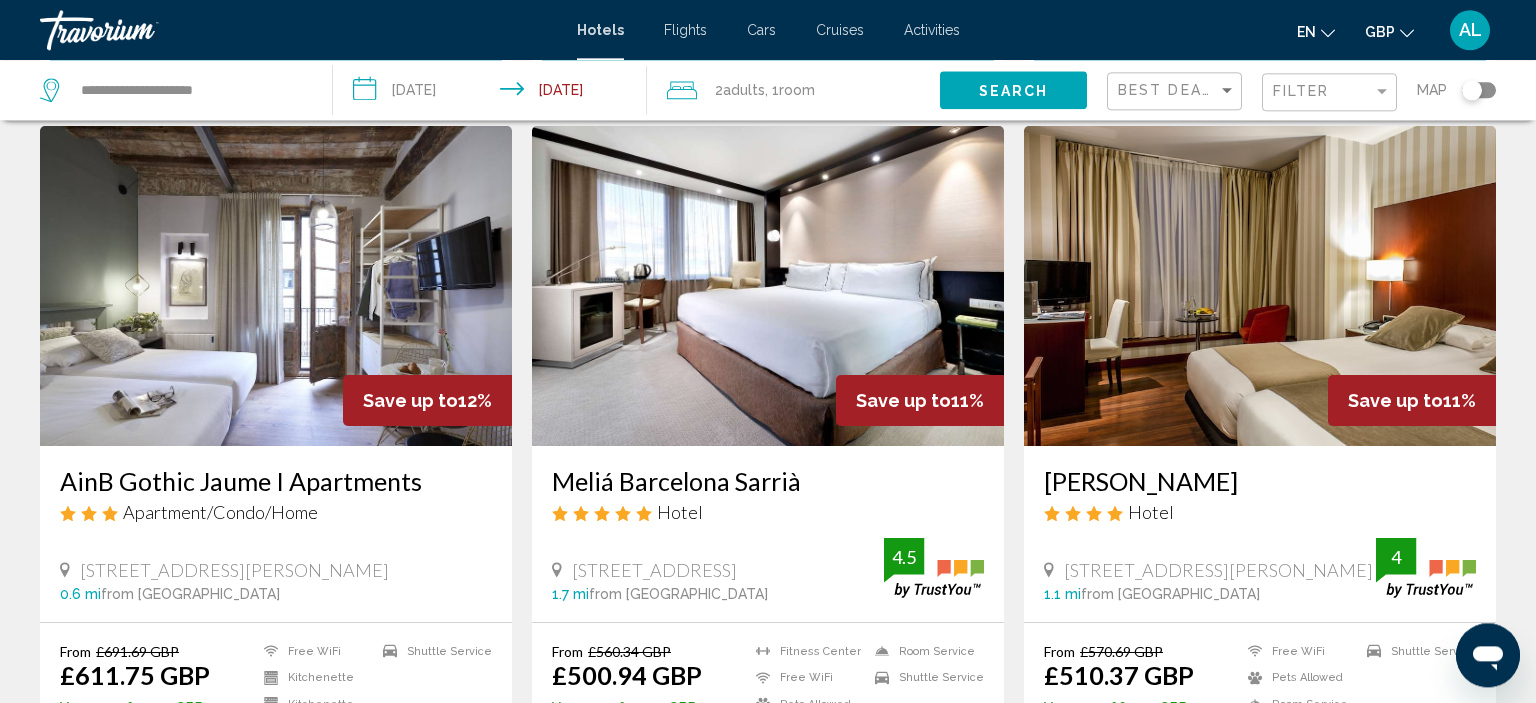 scroll, scrollTop: 2208, scrollLeft: 0, axis: vertical 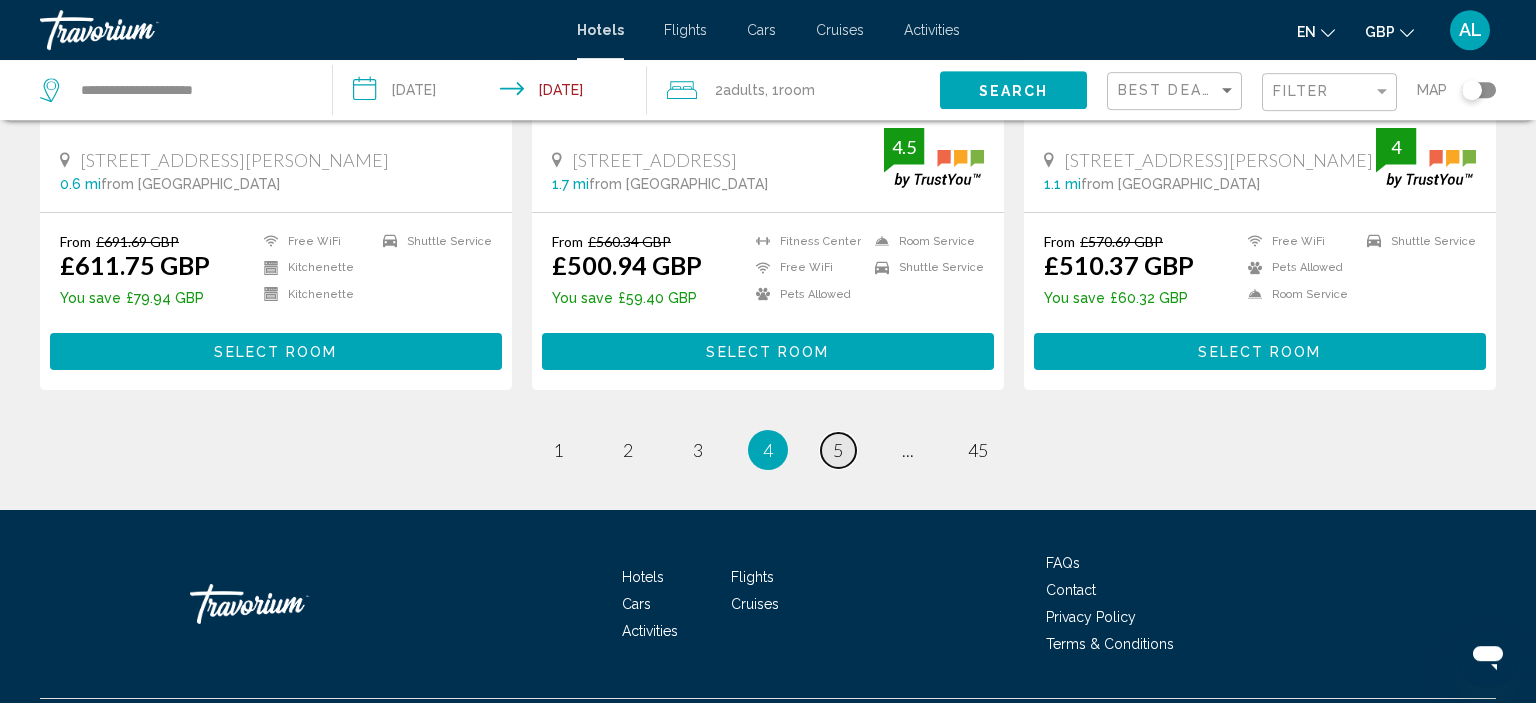 click on "page  5" at bounding box center (838, 450) 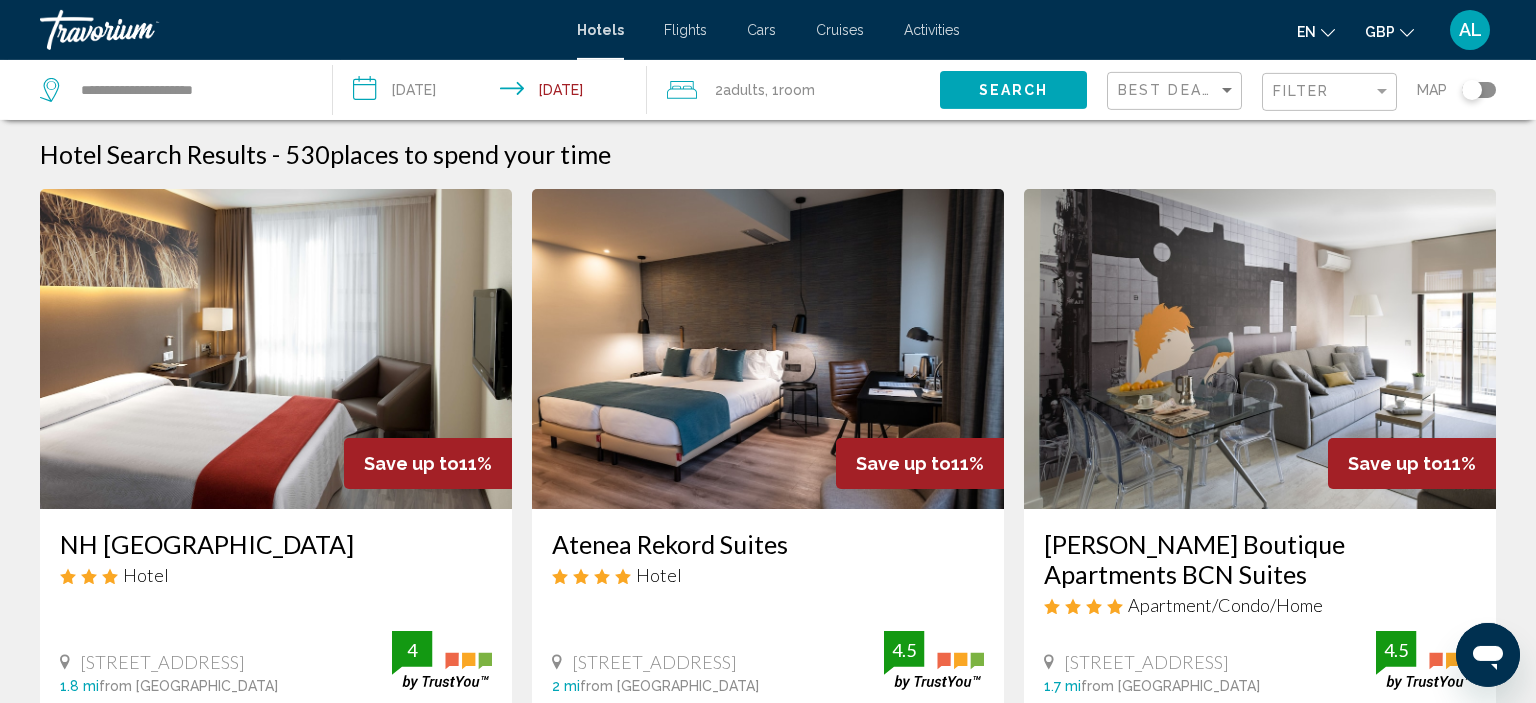 scroll, scrollTop: 0, scrollLeft: 0, axis: both 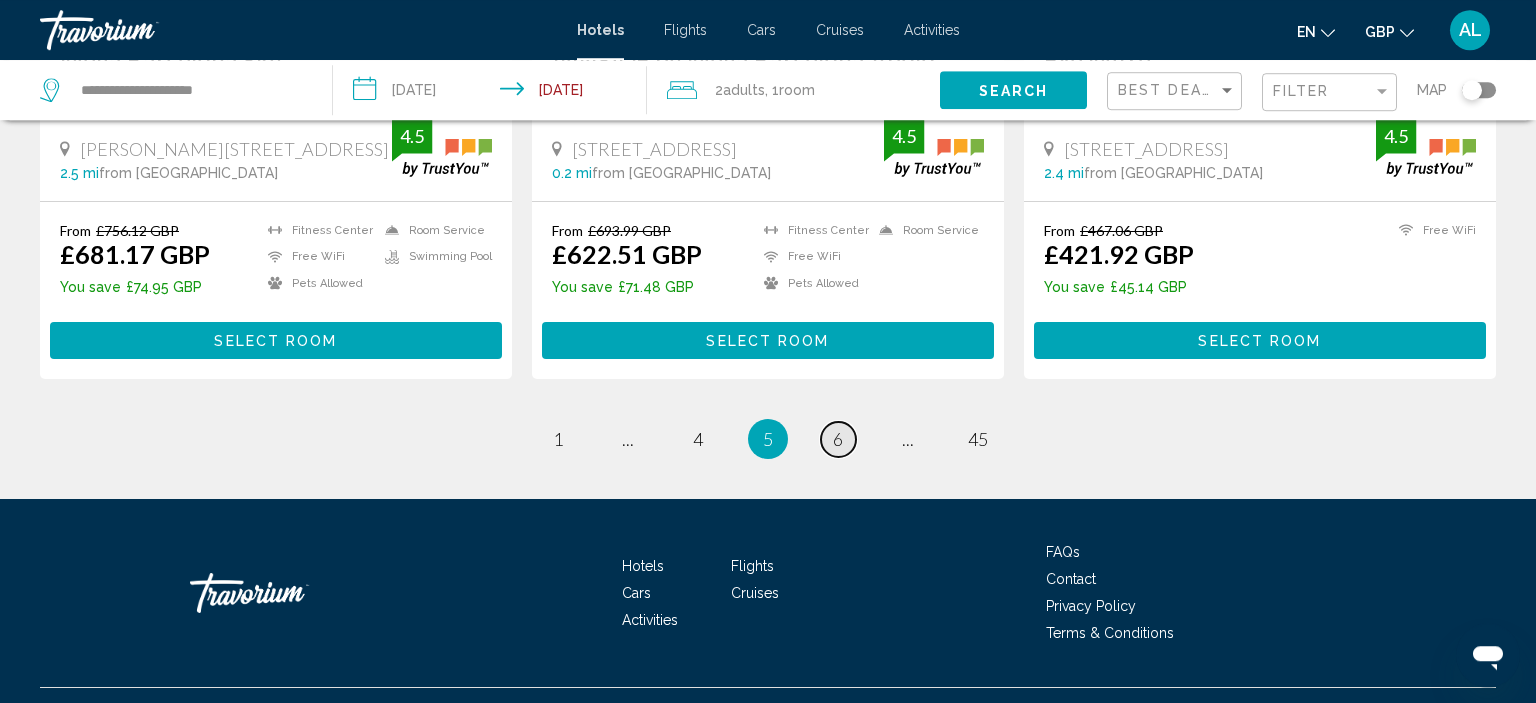 click on "page  6" at bounding box center (838, 439) 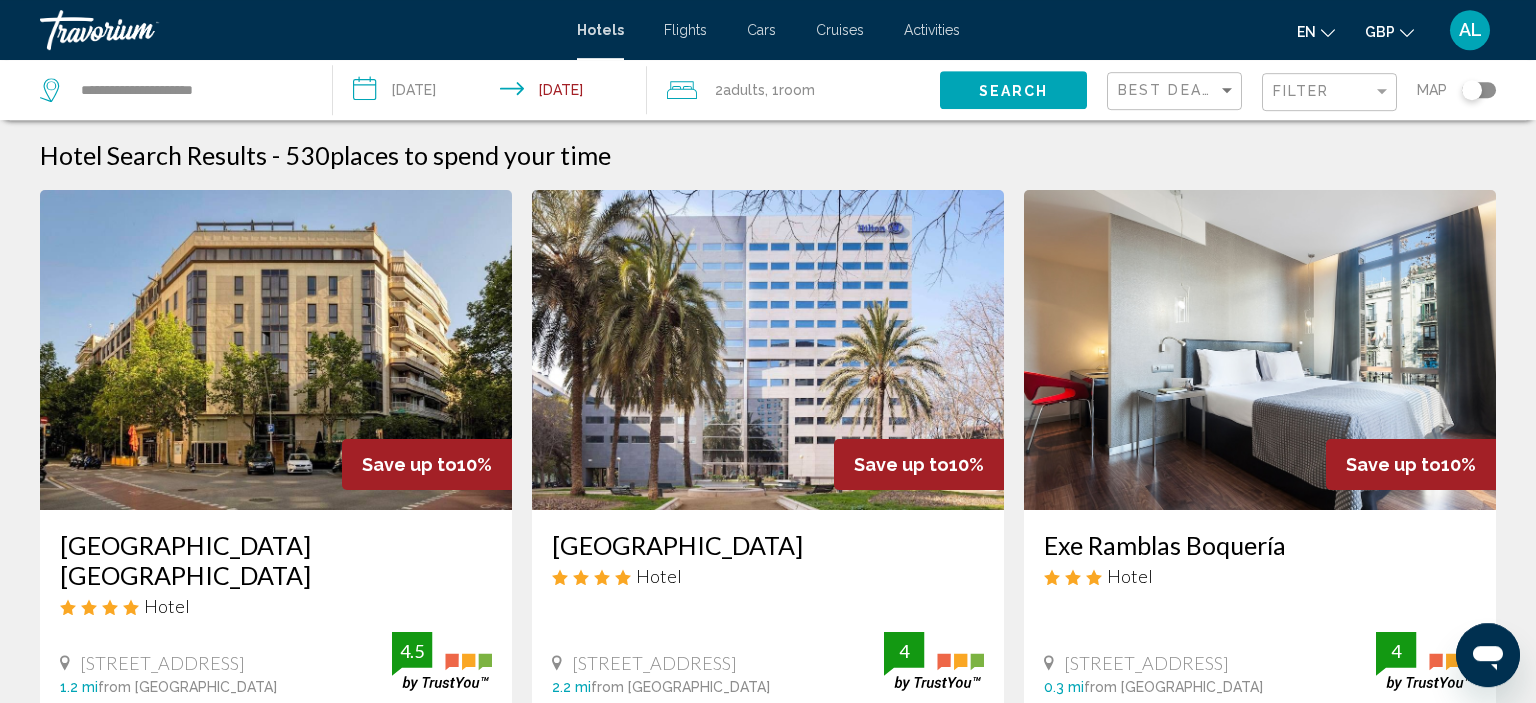 scroll, scrollTop: 0, scrollLeft: 0, axis: both 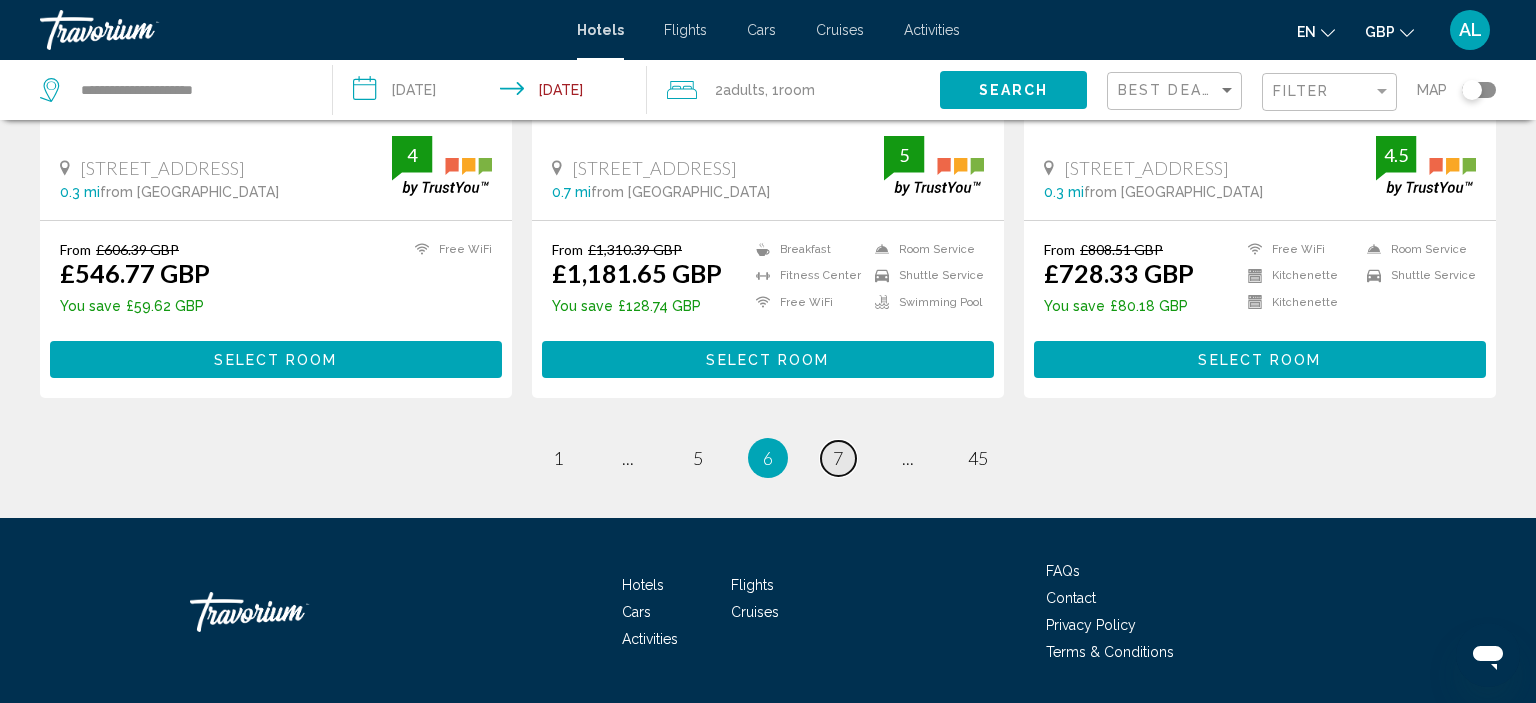 click on "page  7" at bounding box center (838, 458) 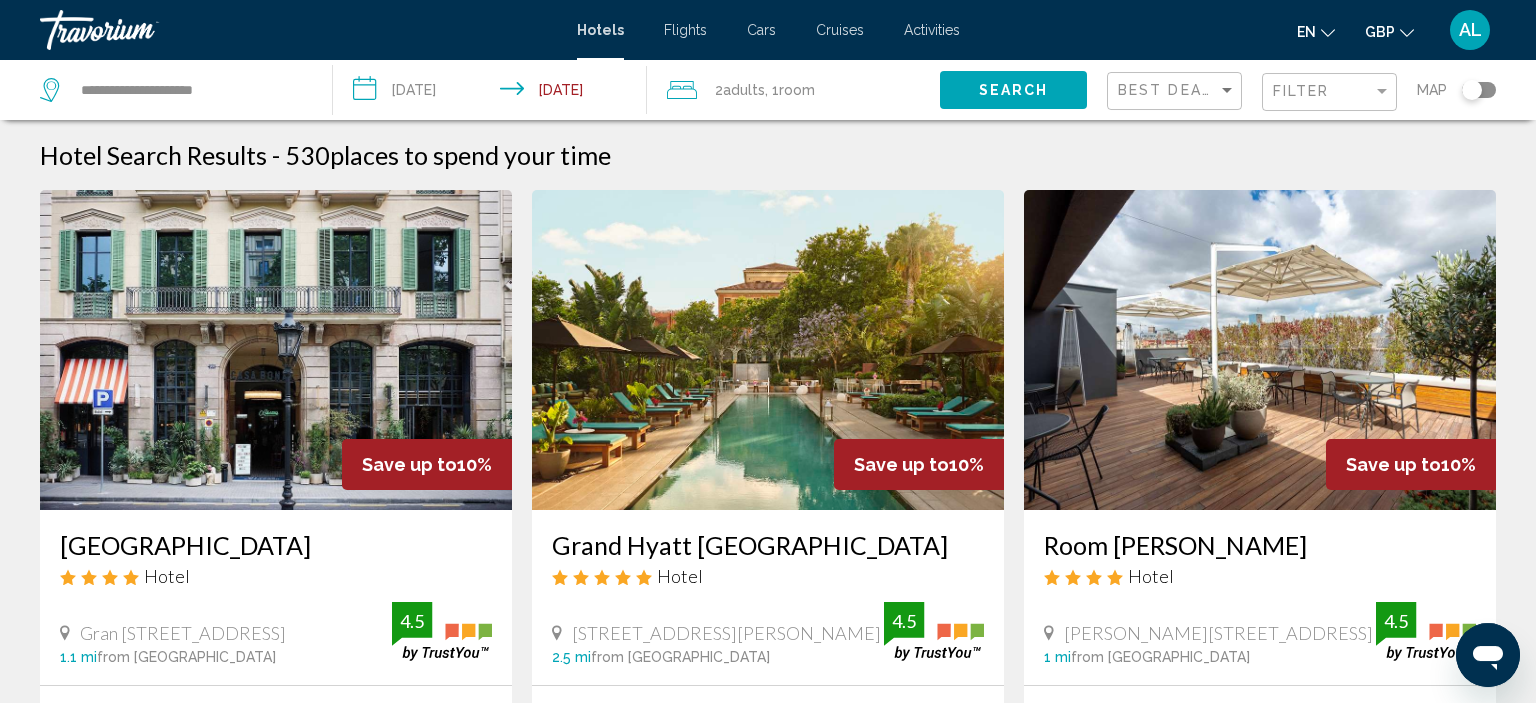 scroll, scrollTop: 0, scrollLeft: 0, axis: both 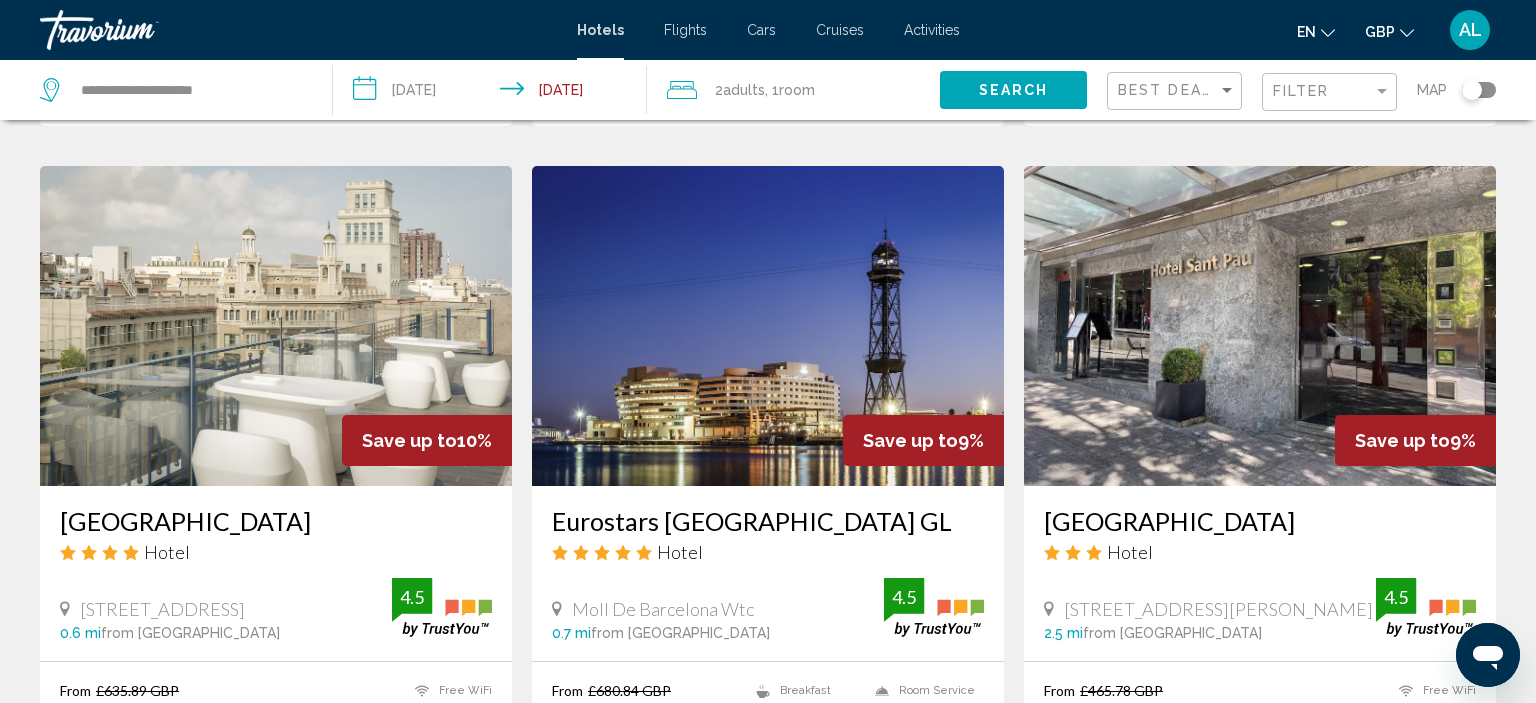drag, startPoint x: 1535, startPoint y: 575, endPoint x: 1534, endPoint y: 256, distance: 319.00156 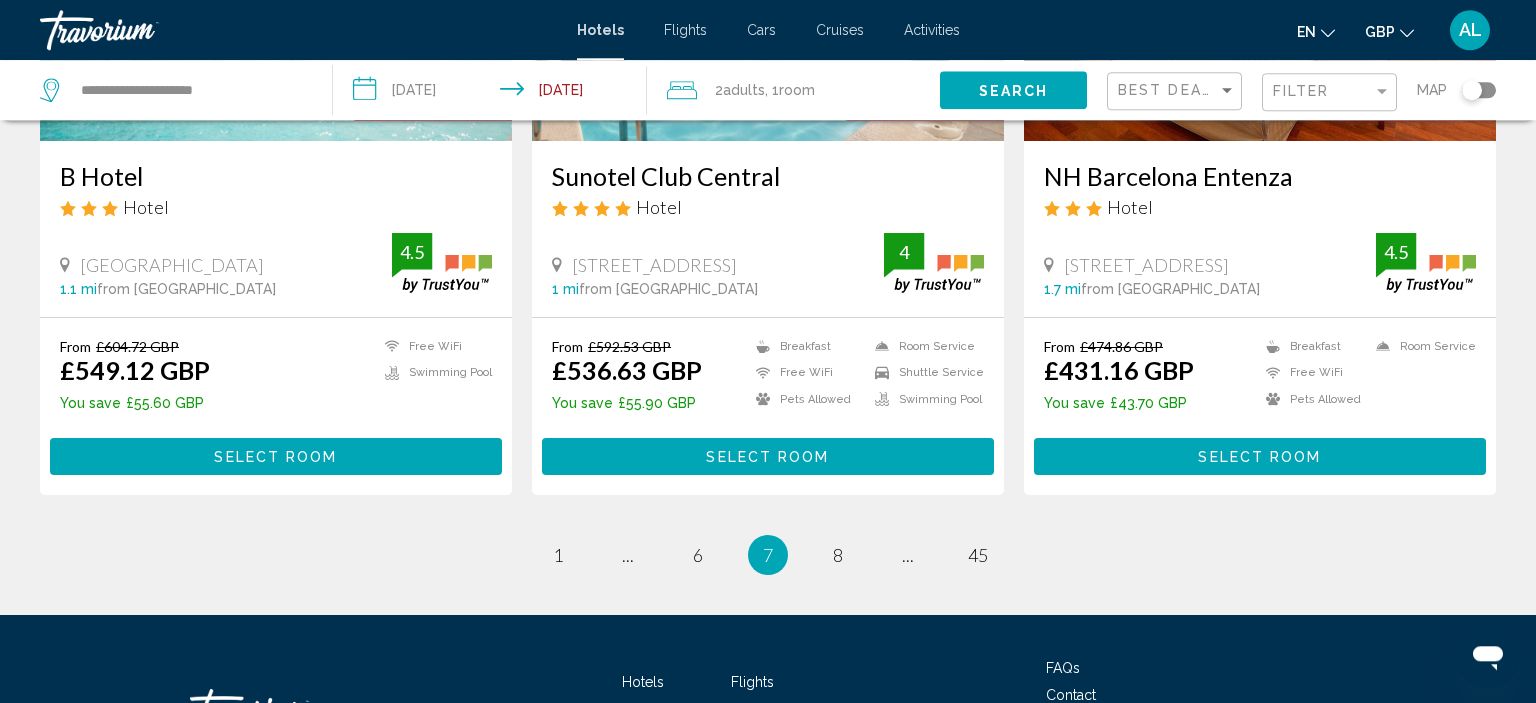scroll, scrollTop: 2670, scrollLeft: 0, axis: vertical 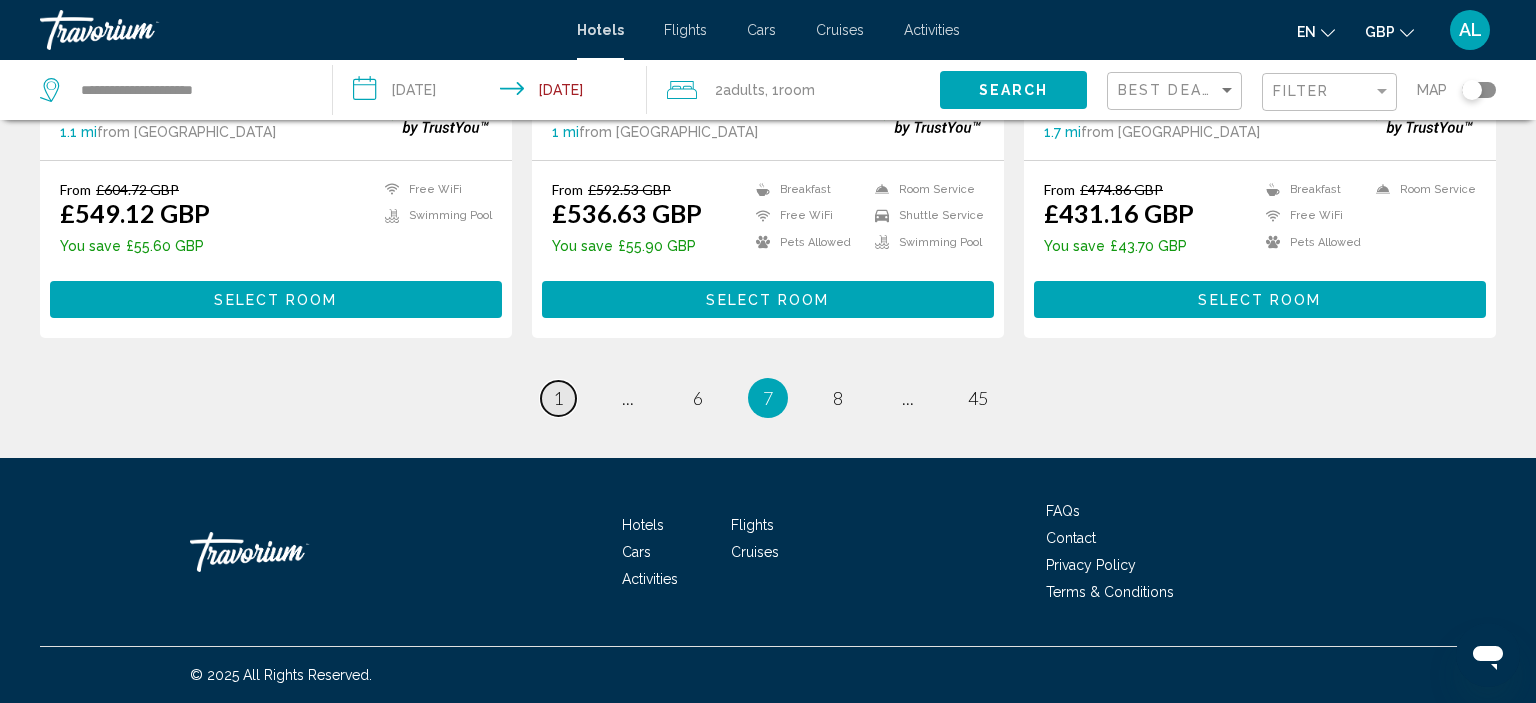 click on "page  1" at bounding box center [558, 398] 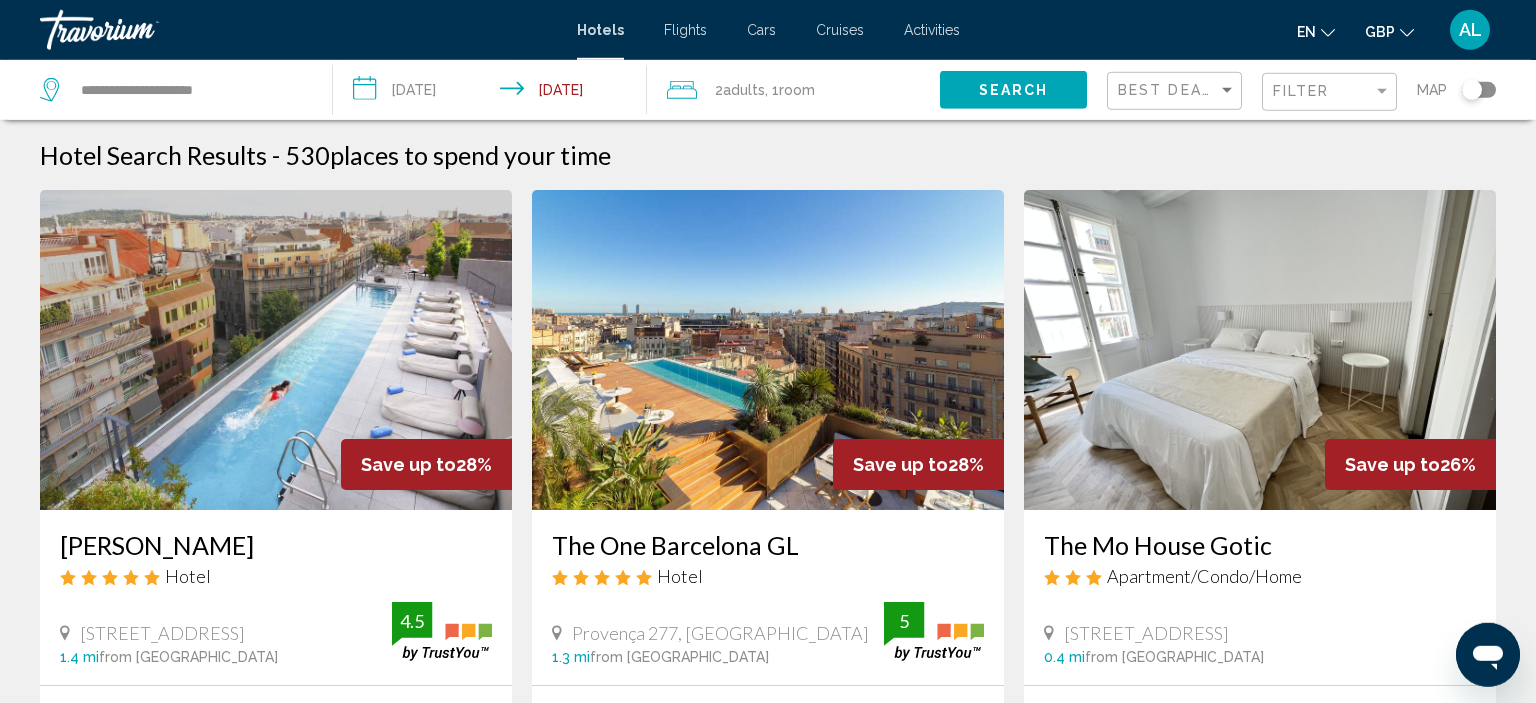 scroll, scrollTop: 0, scrollLeft: 0, axis: both 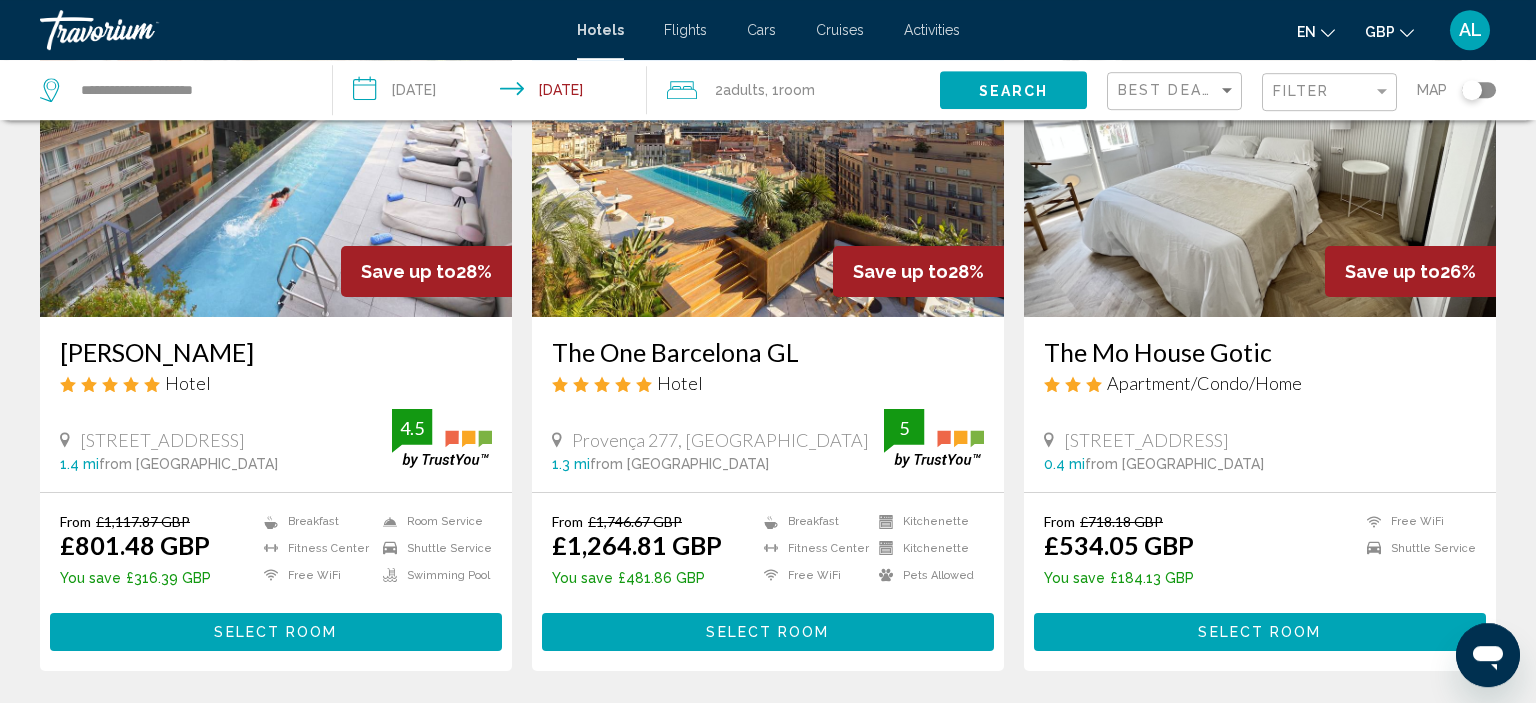 click on "Select Room" at bounding box center [276, 631] 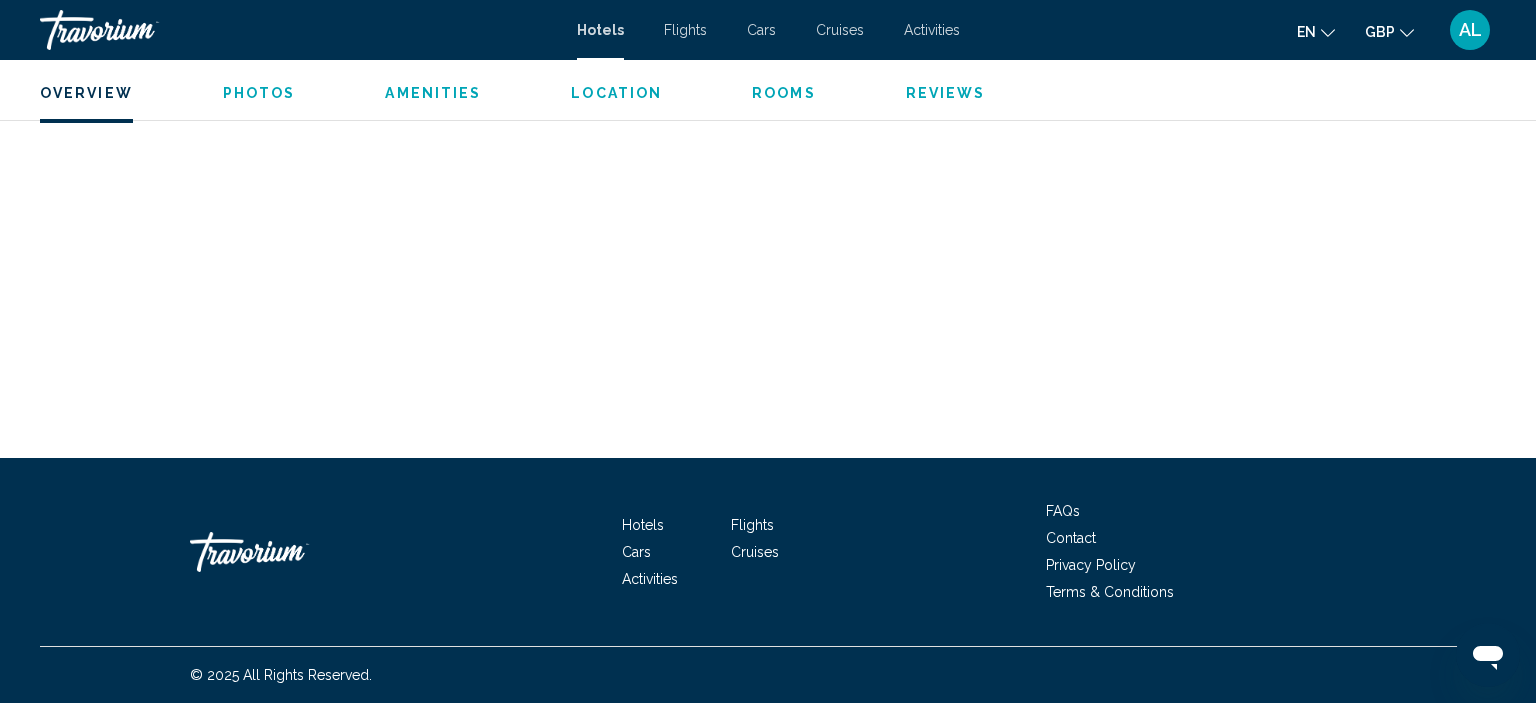 scroll, scrollTop: 6059, scrollLeft: 0, axis: vertical 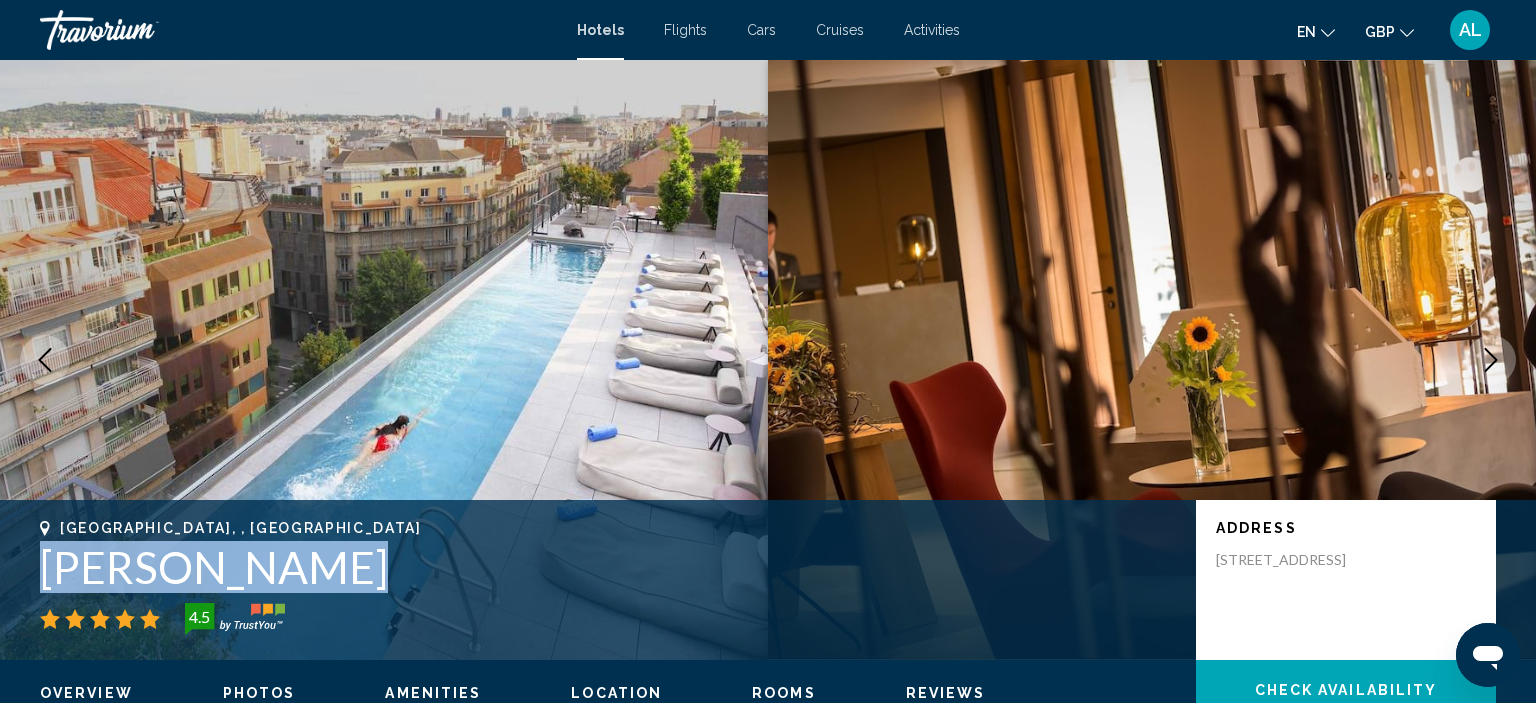 drag, startPoint x: 38, startPoint y: 576, endPoint x: 325, endPoint y: 541, distance: 289.12628 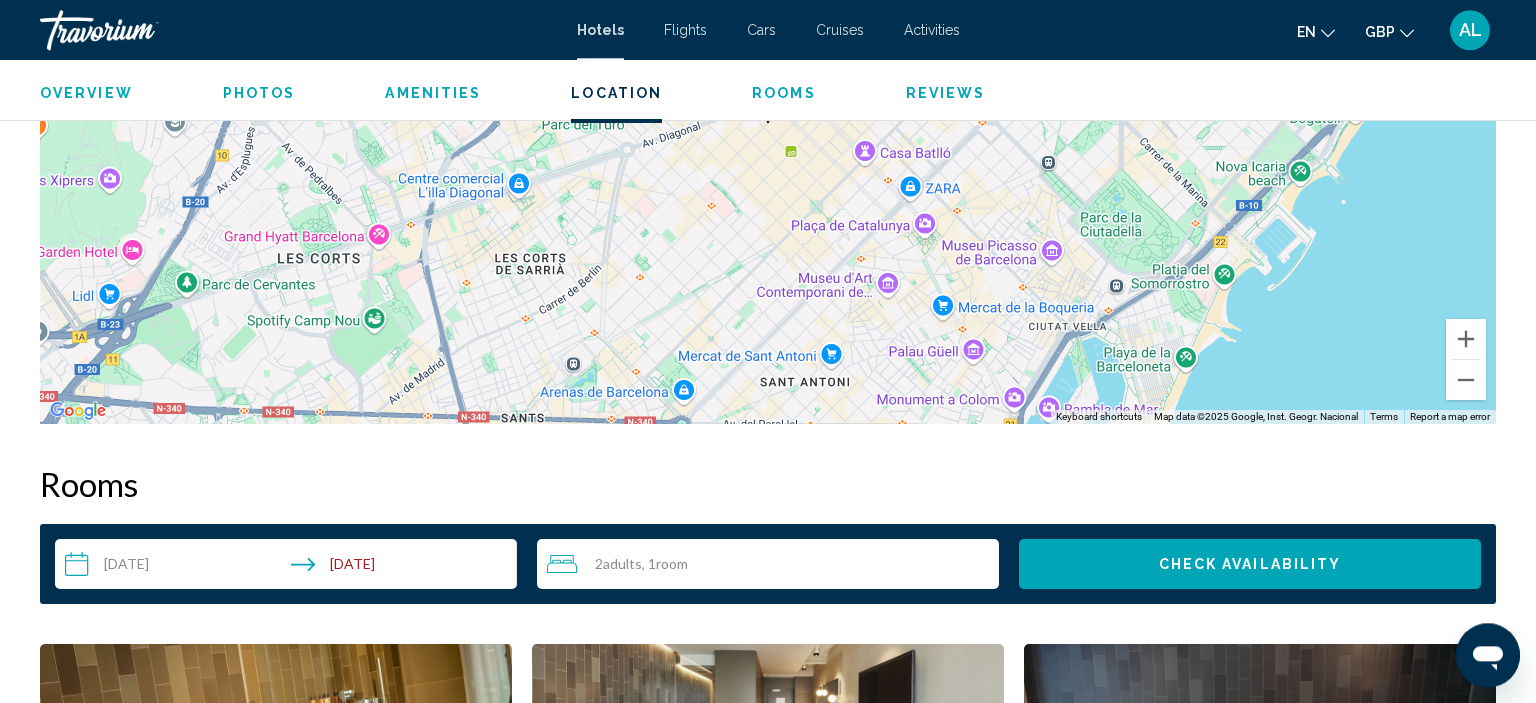 scroll, scrollTop: 2184, scrollLeft: 0, axis: vertical 